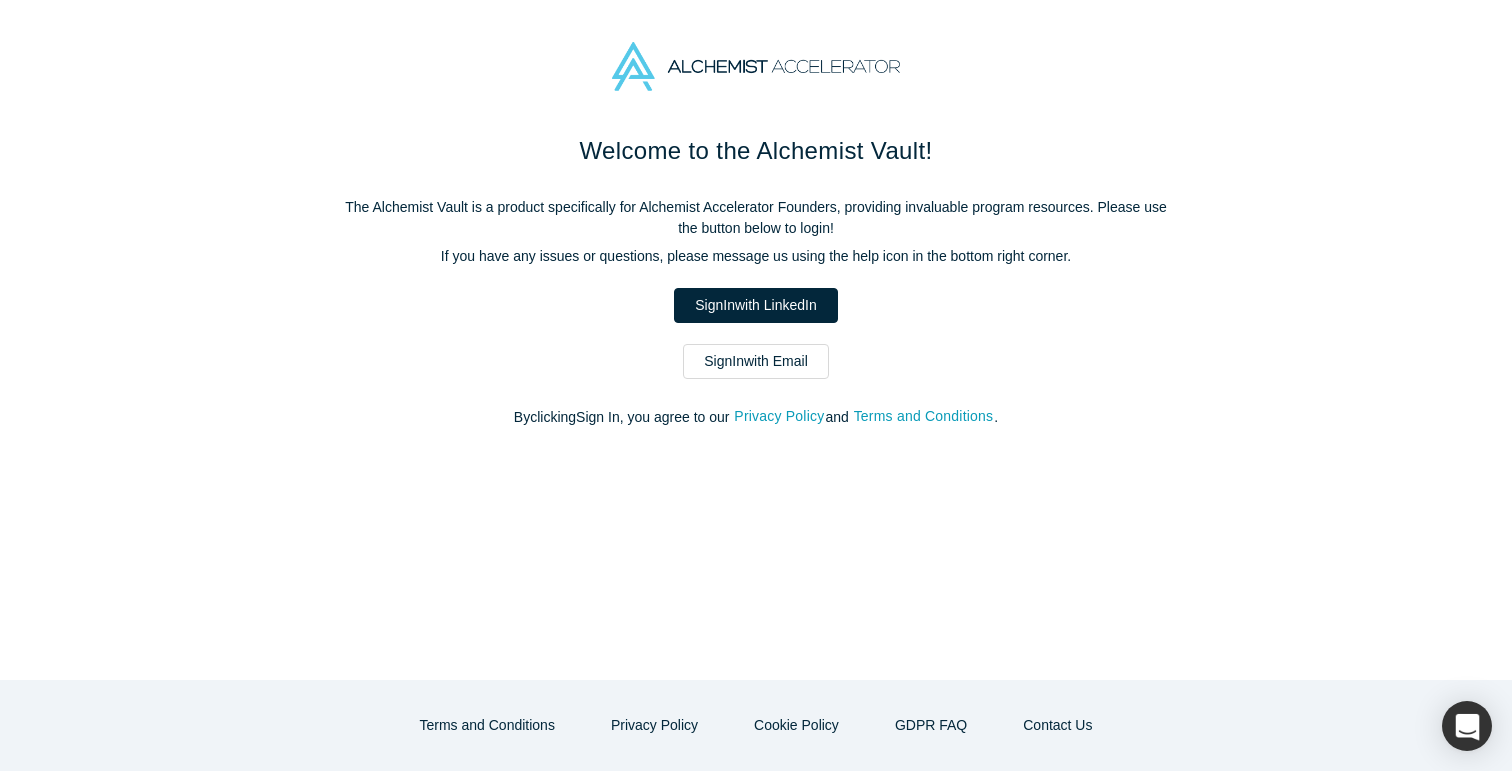 scroll, scrollTop: 0, scrollLeft: 0, axis: both 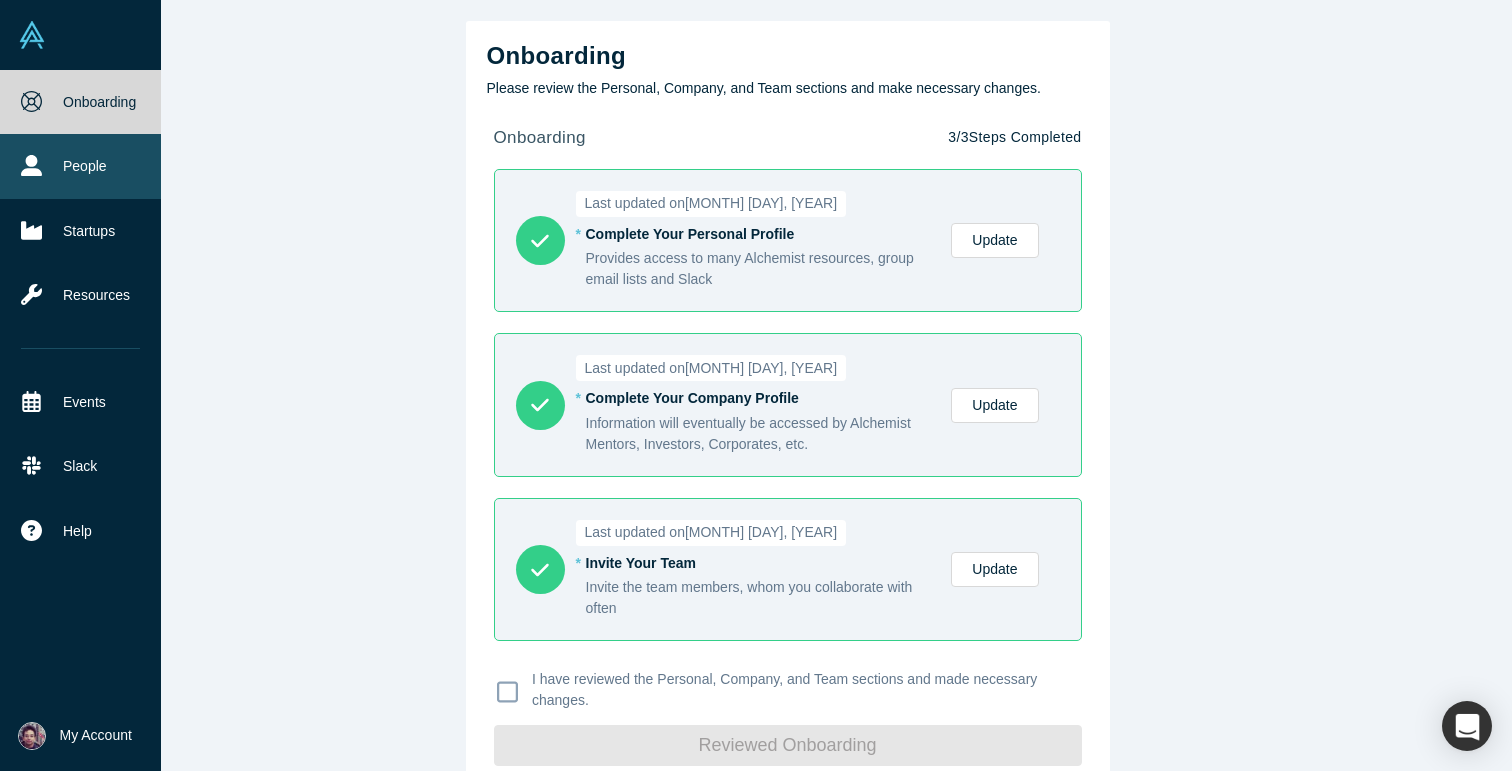 click on "People" at bounding box center (80, 166) 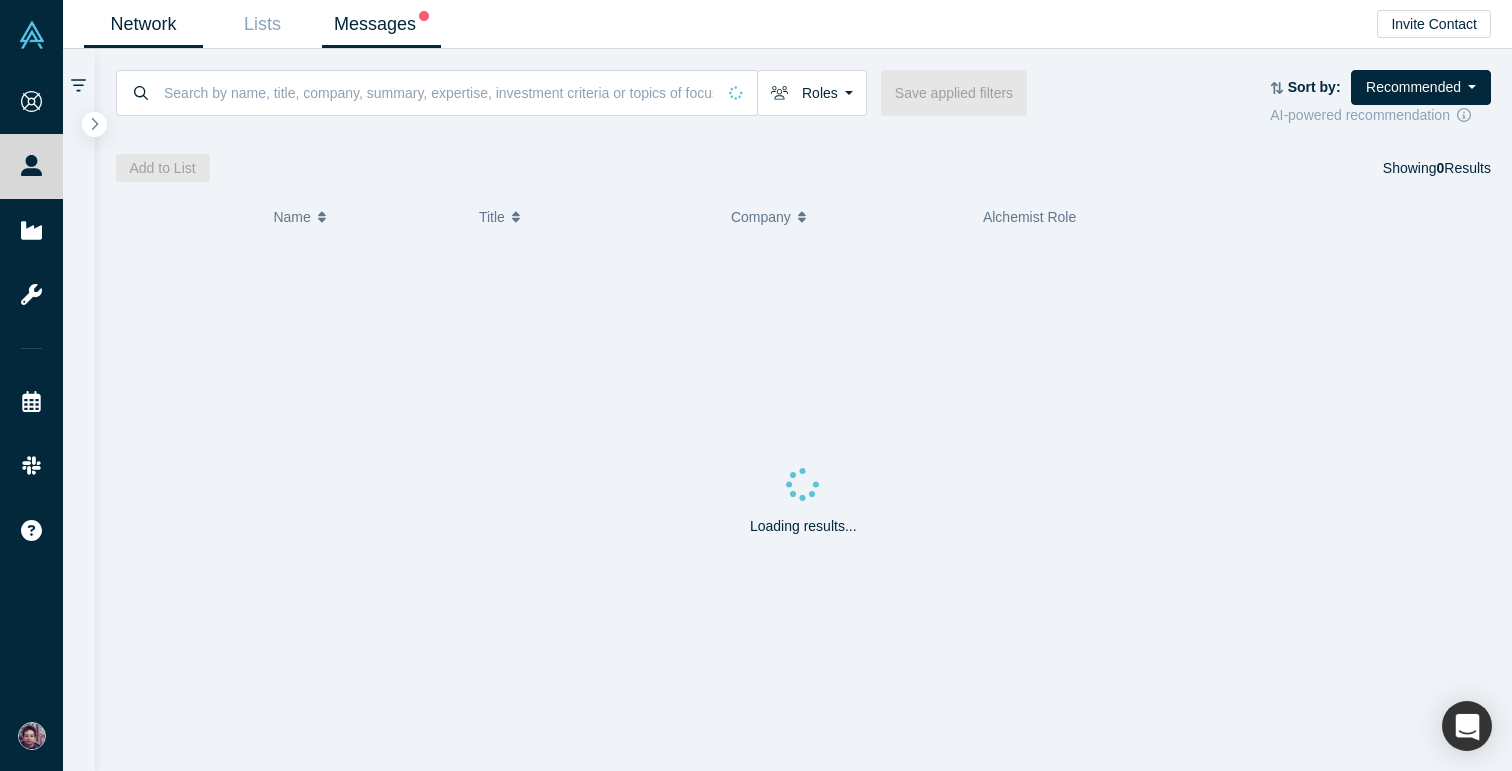 click on "Messages" at bounding box center (381, 24) 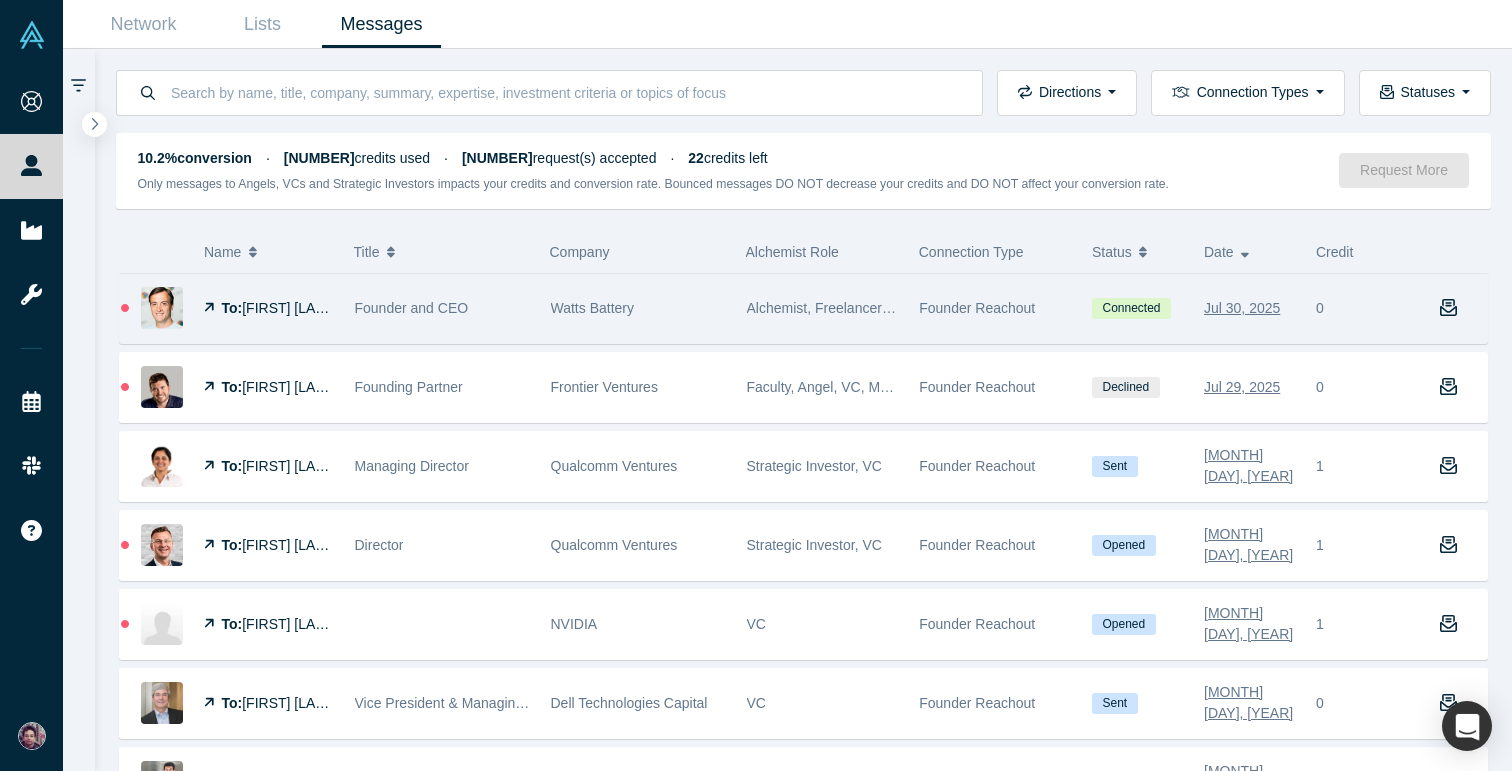 click on "Founder and CEO" at bounding box center (442, 308) 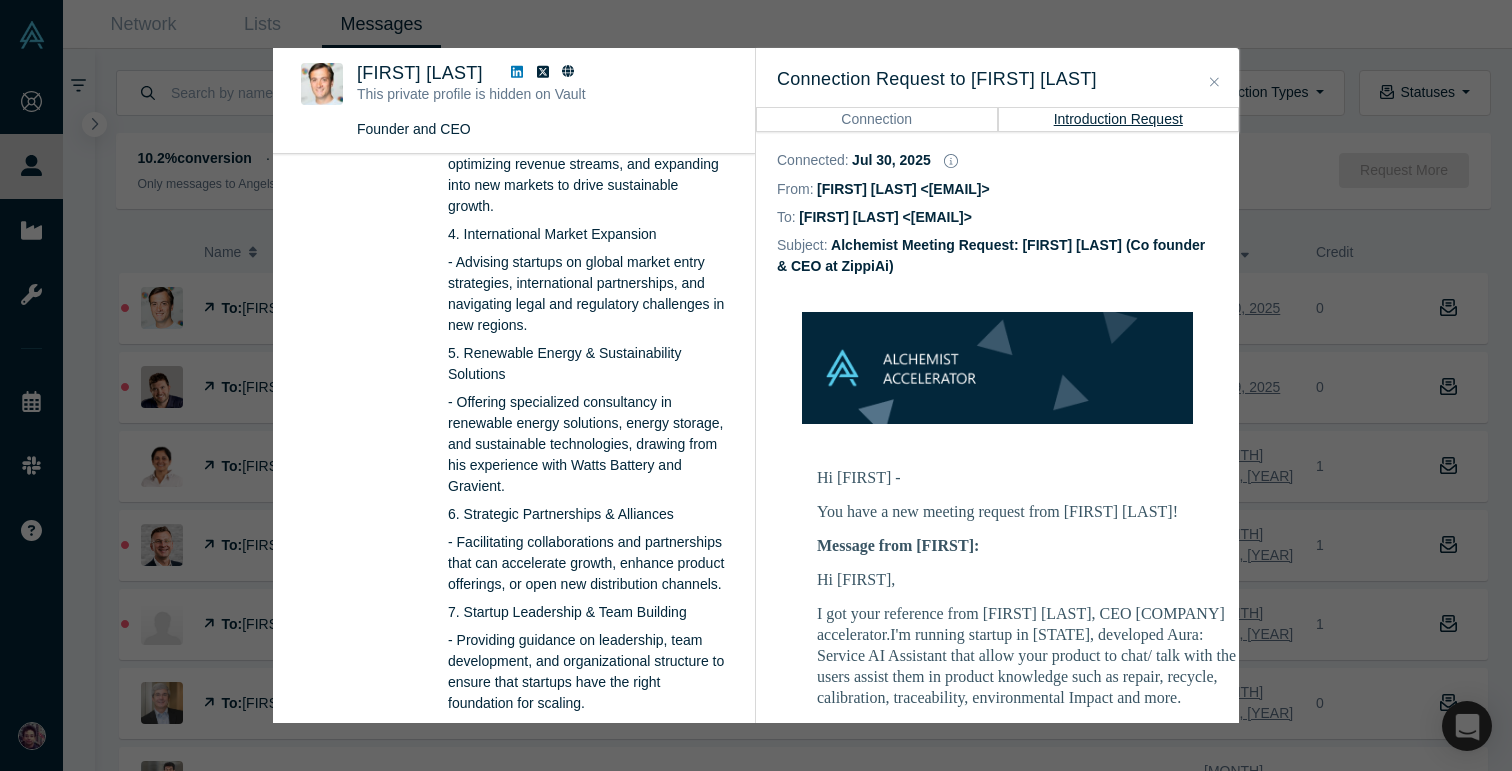 scroll, scrollTop: 1383, scrollLeft: 0, axis: vertical 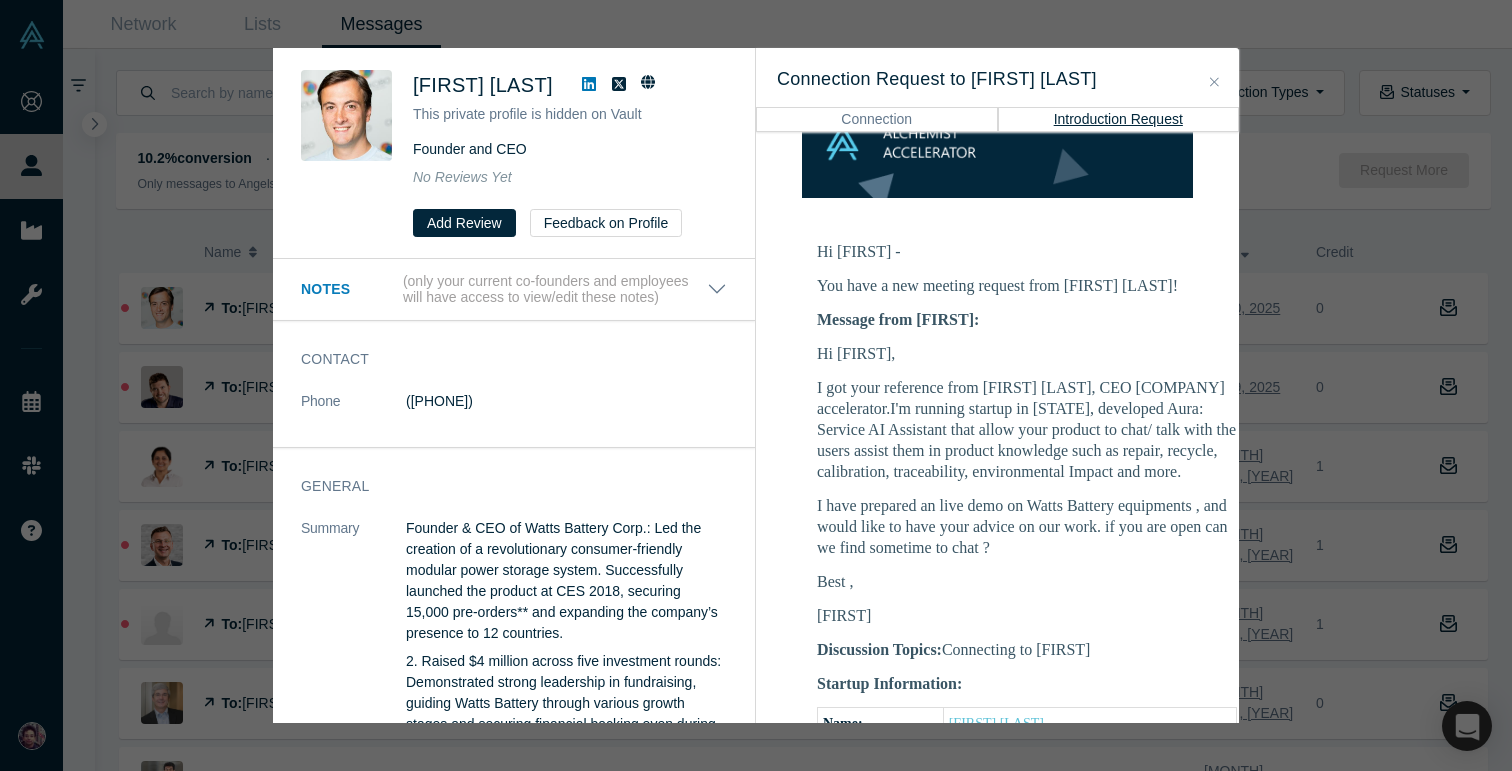 click at bounding box center (1214, 82) 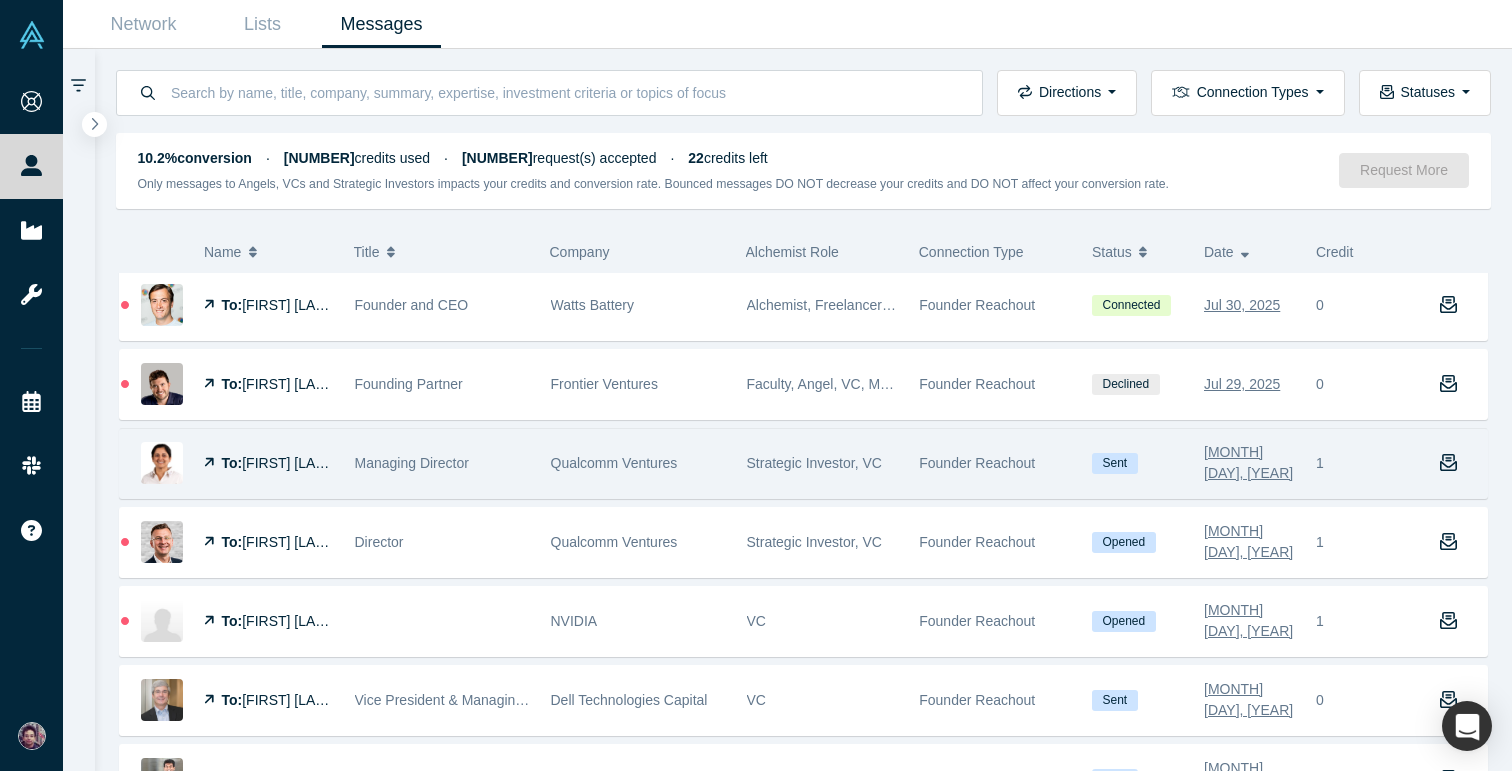 scroll, scrollTop: 0, scrollLeft: 0, axis: both 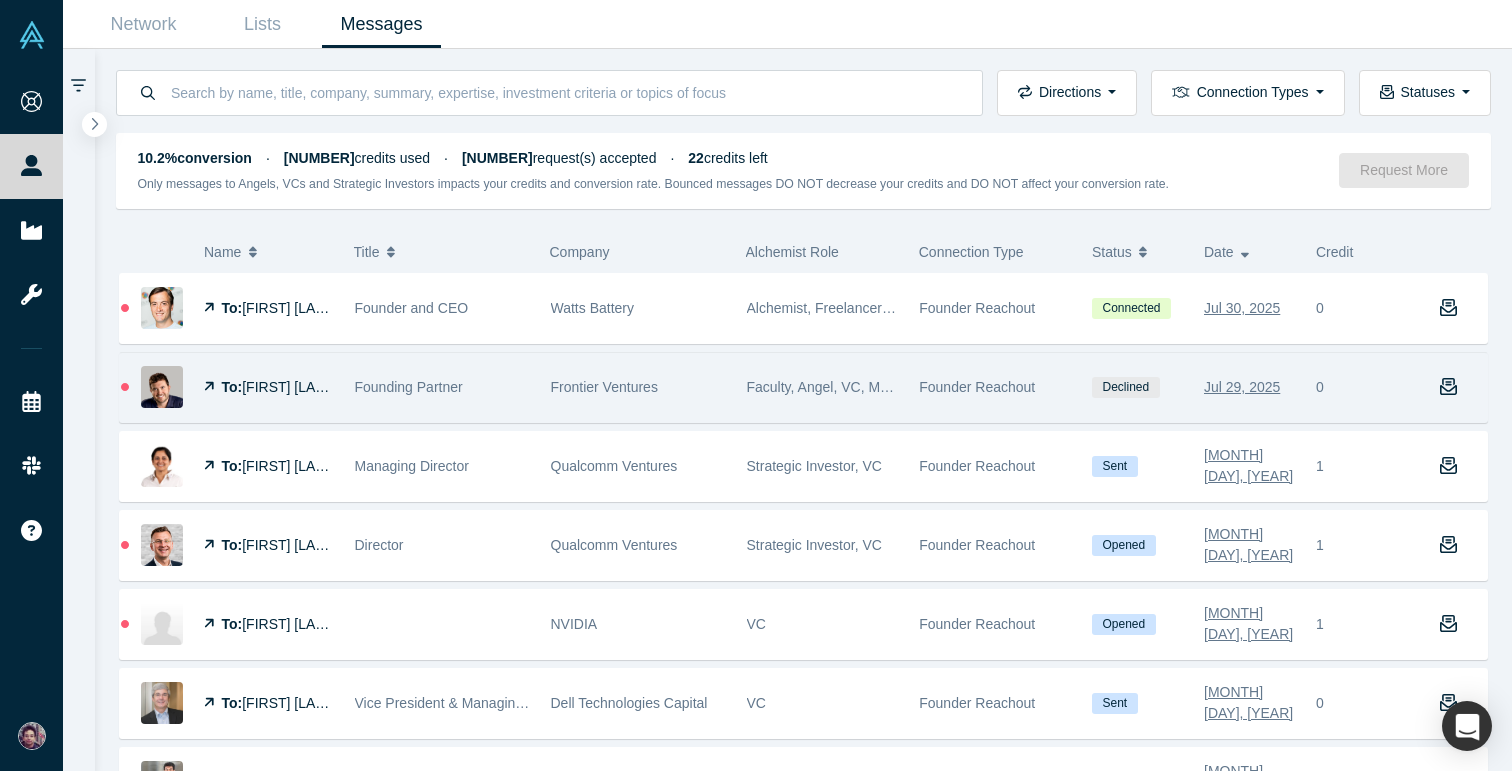 click on "Founding Partner" at bounding box center [409, 387] 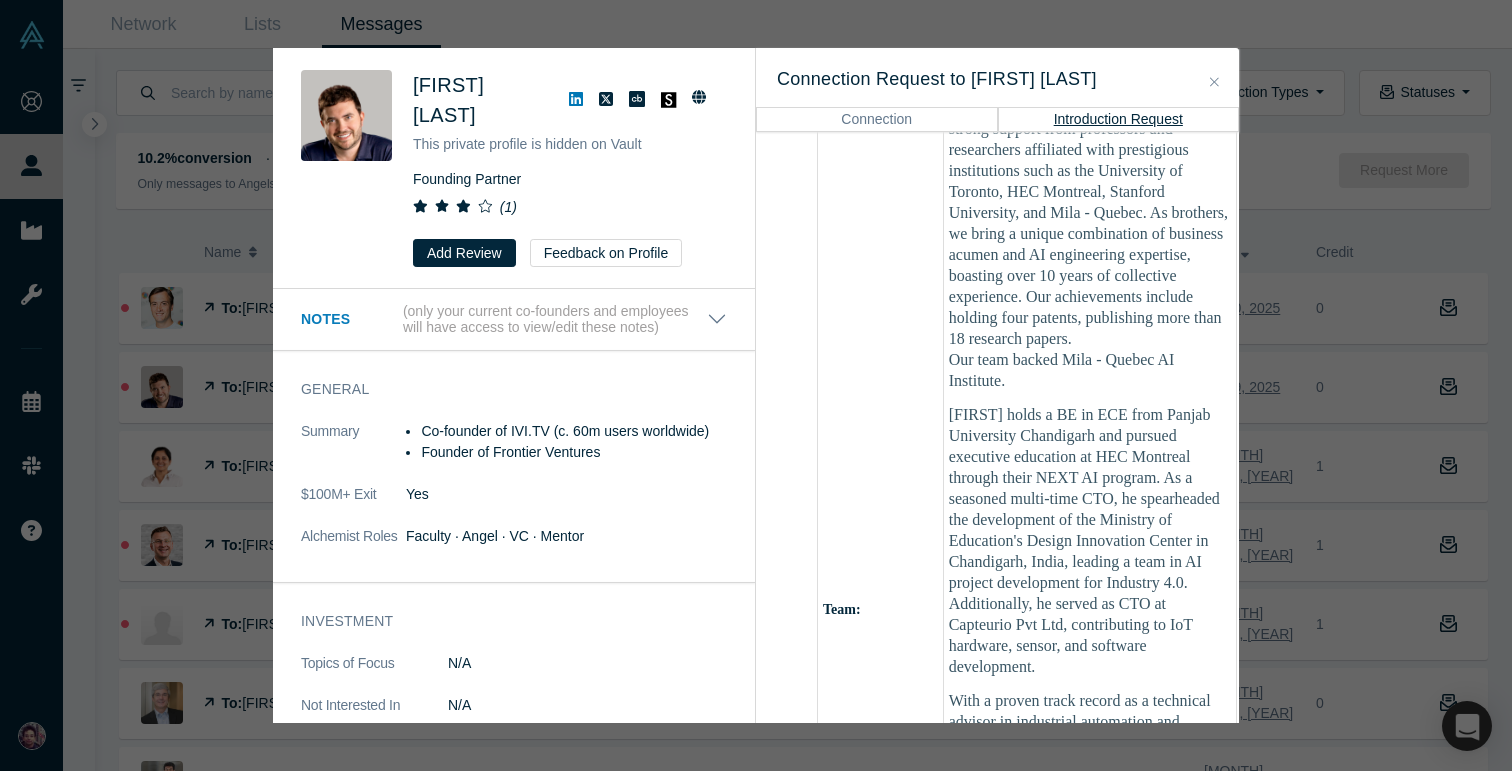 scroll, scrollTop: 283, scrollLeft: 0, axis: vertical 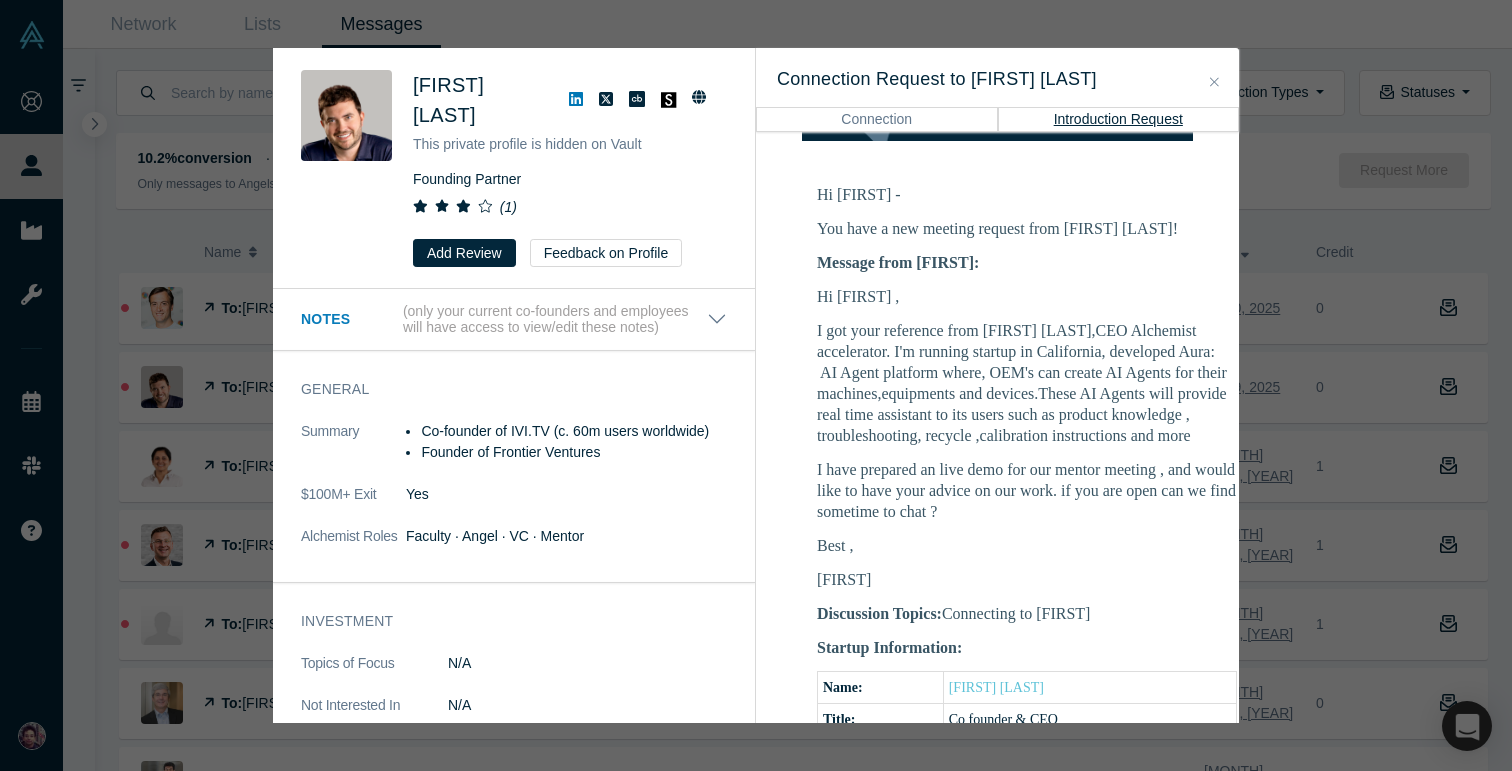 click 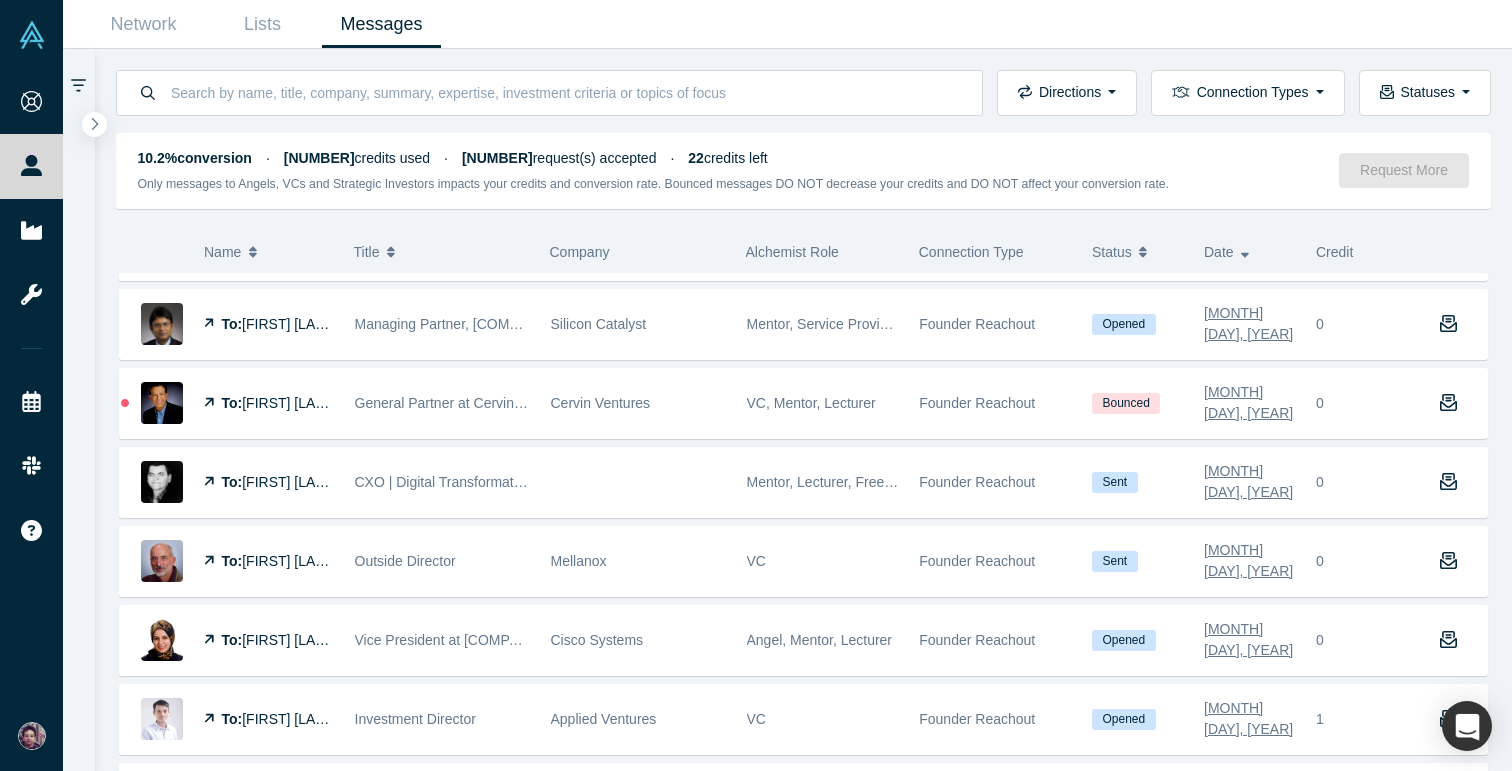 scroll, scrollTop: 1115, scrollLeft: 0, axis: vertical 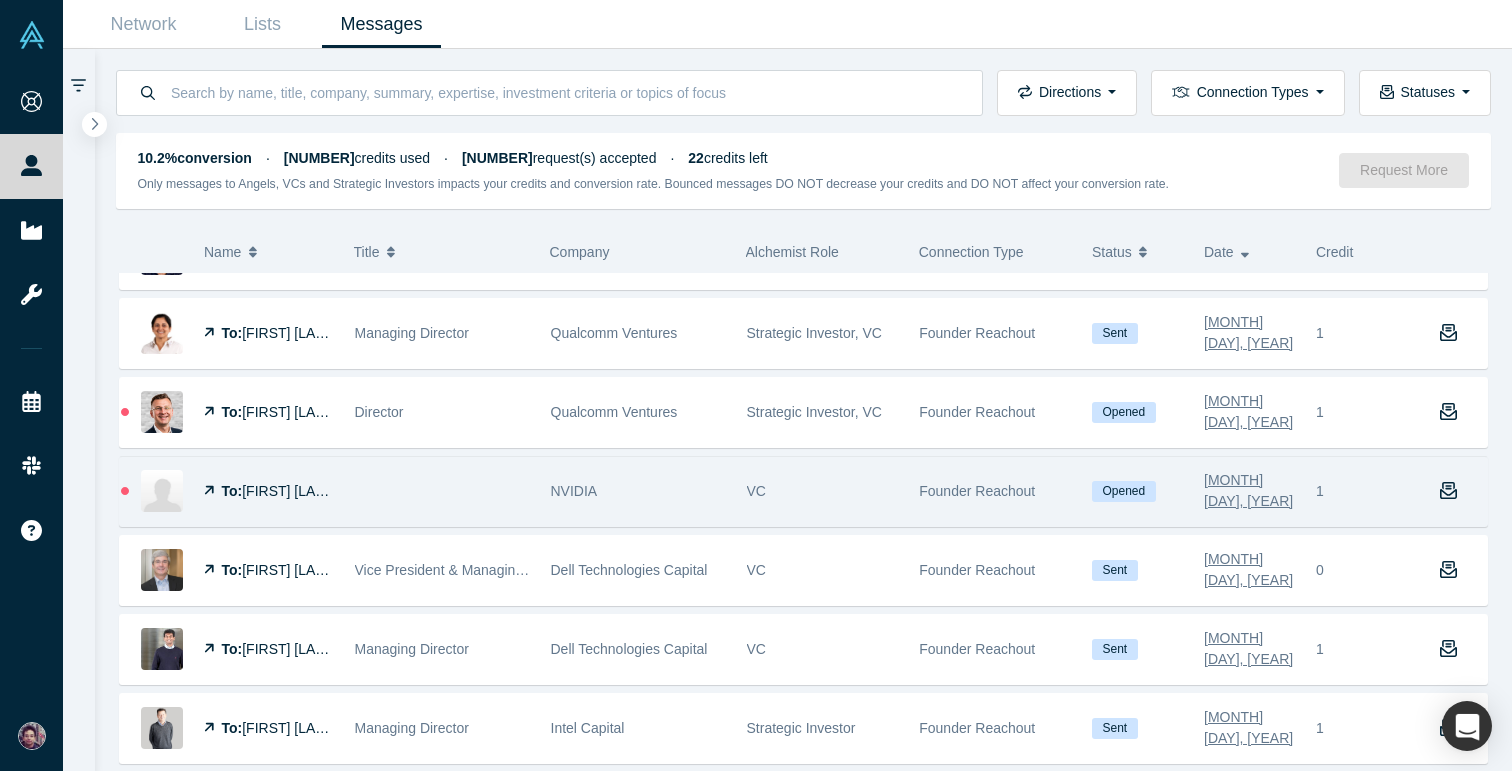 click on "NVIDIA" at bounding box center [638, 491] 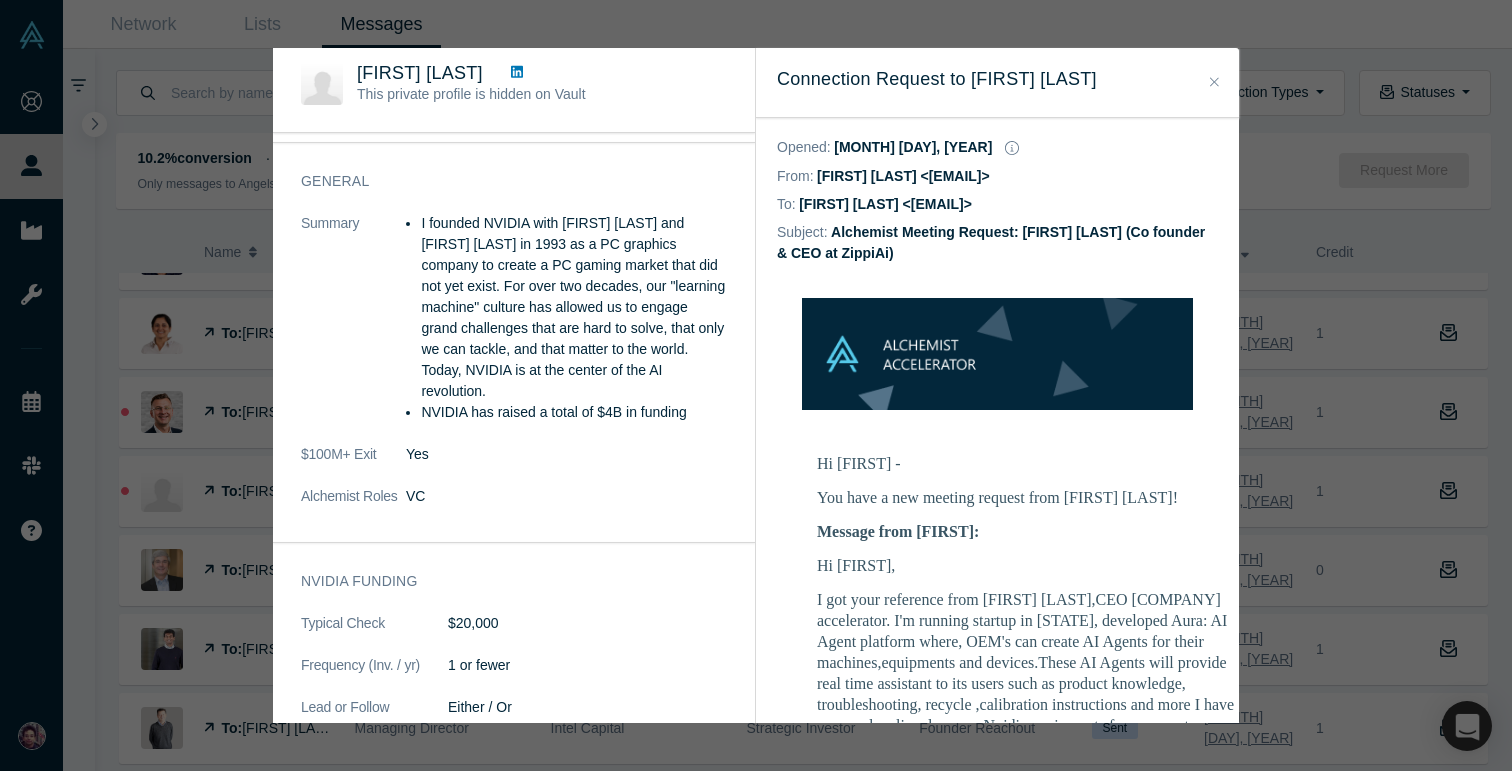 scroll, scrollTop: 43, scrollLeft: 0, axis: vertical 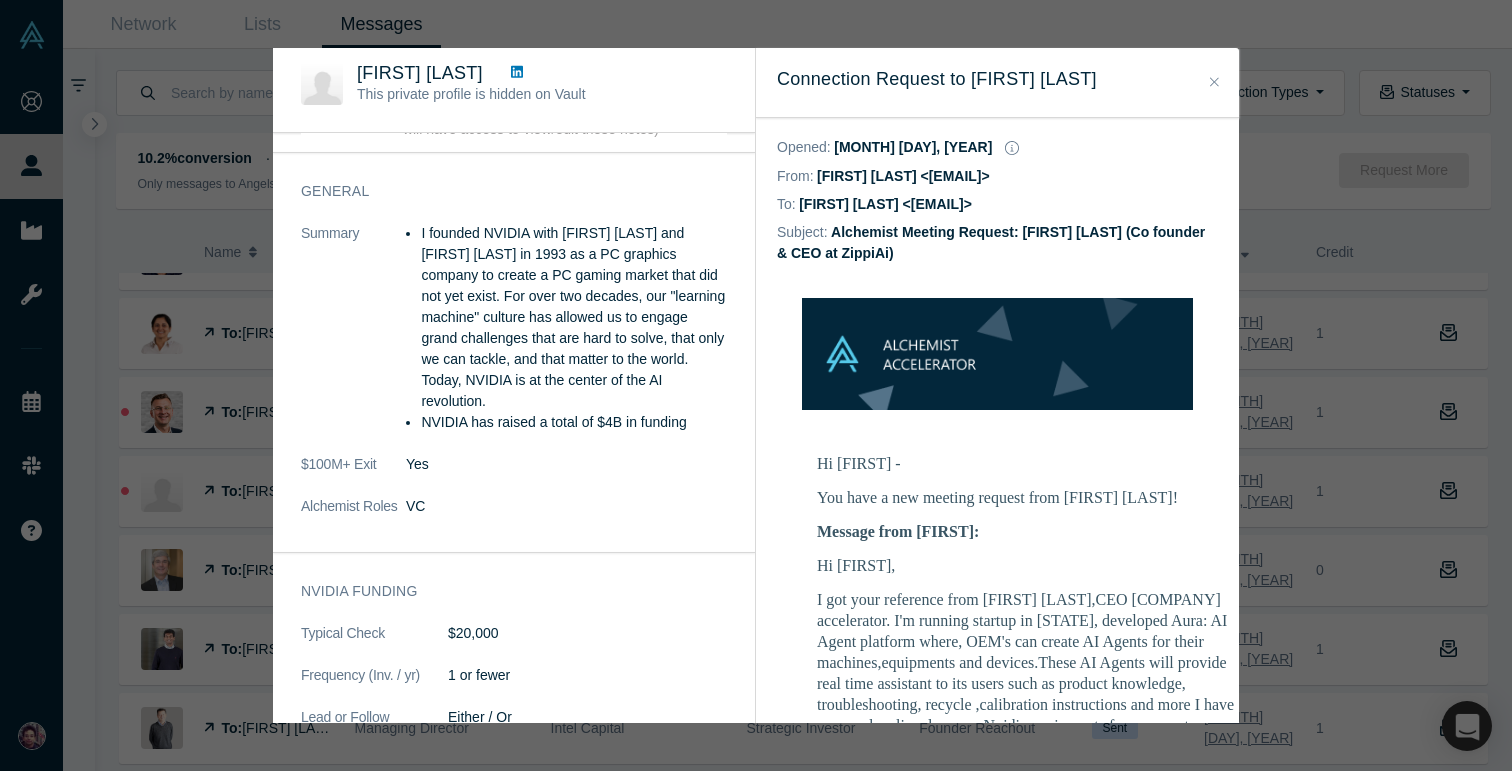 click 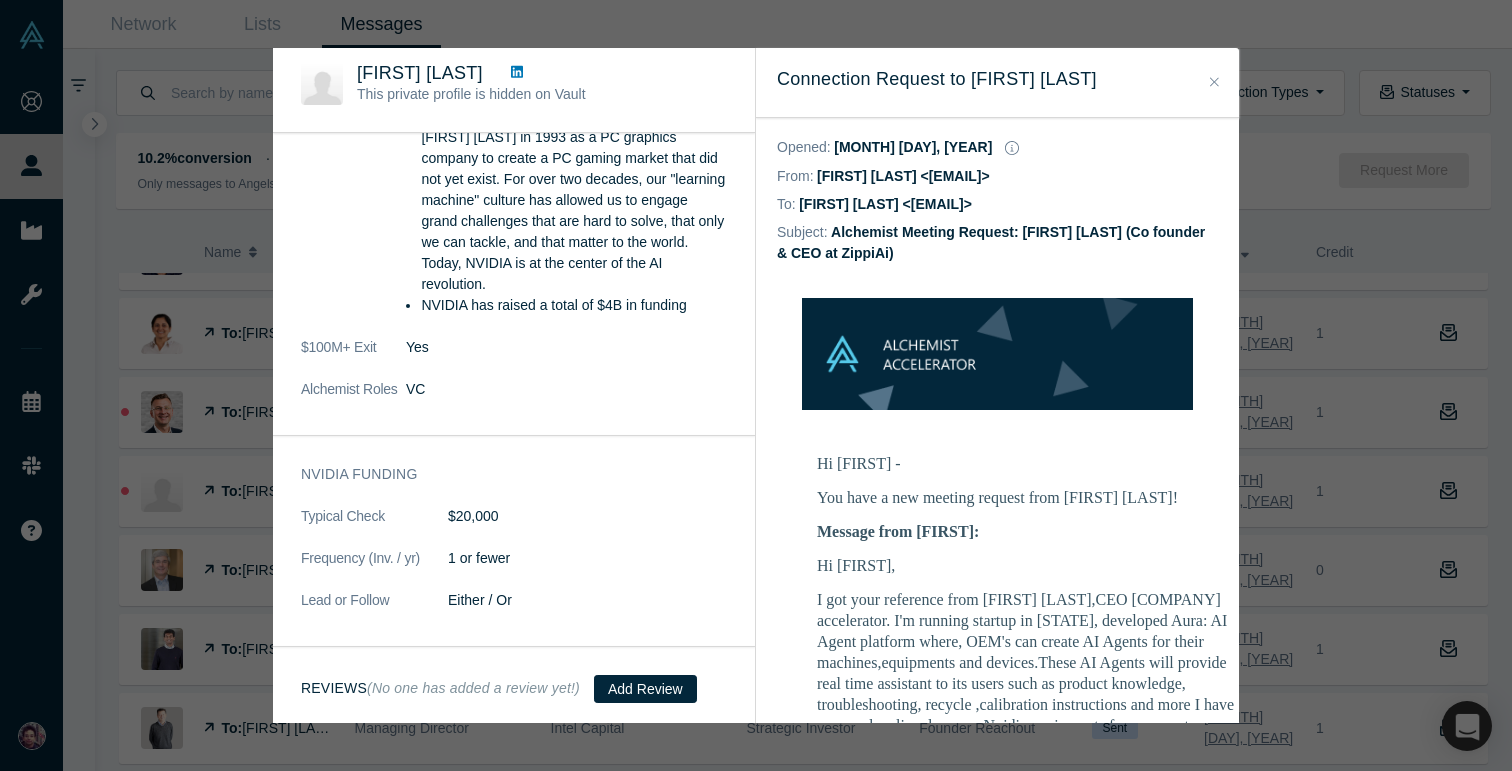 scroll, scrollTop: 0, scrollLeft: 0, axis: both 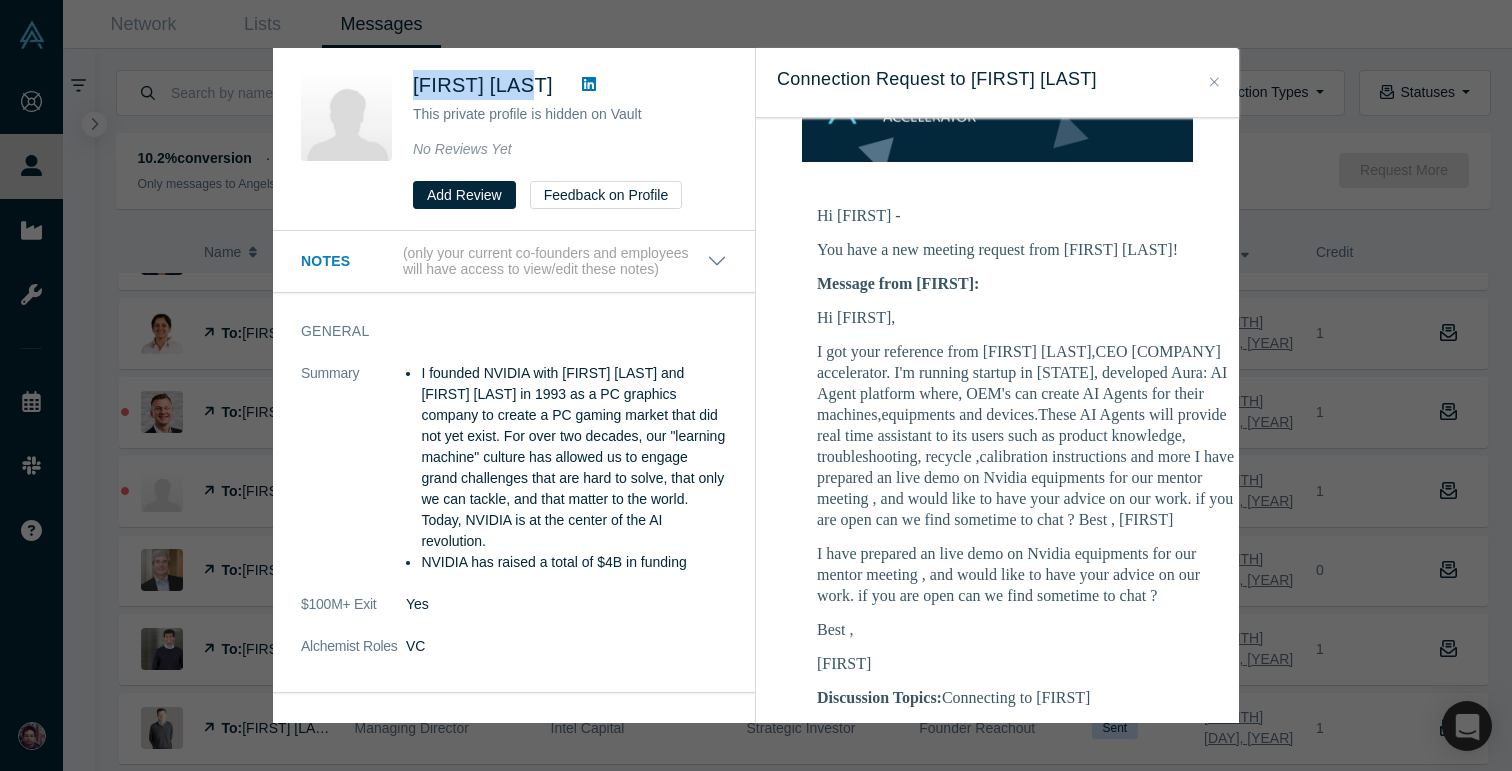 drag, startPoint x: 404, startPoint y: 85, endPoint x: 545, endPoint y: 86, distance: 141.00354 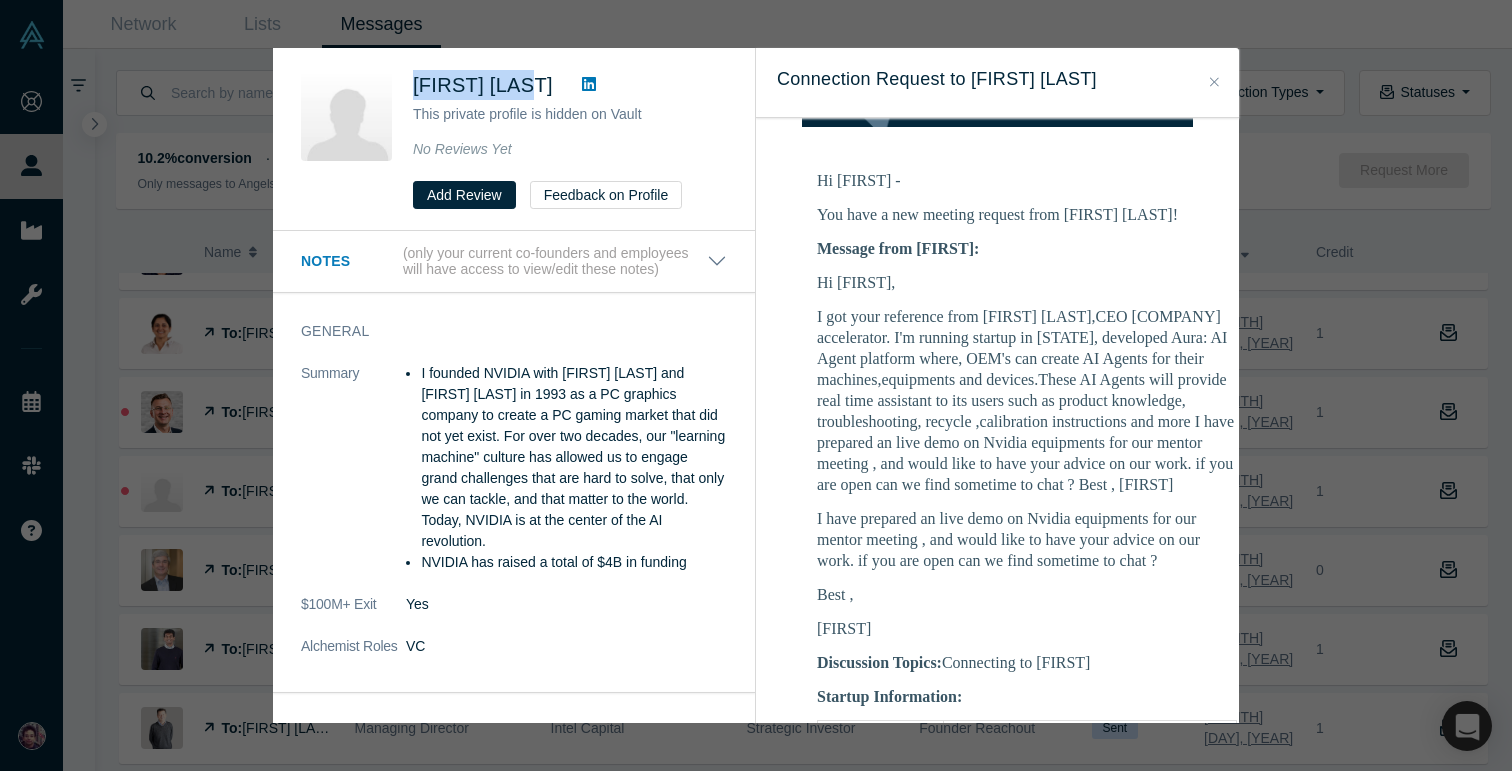 scroll, scrollTop: 301, scrollLeft: 0, axis: vertical 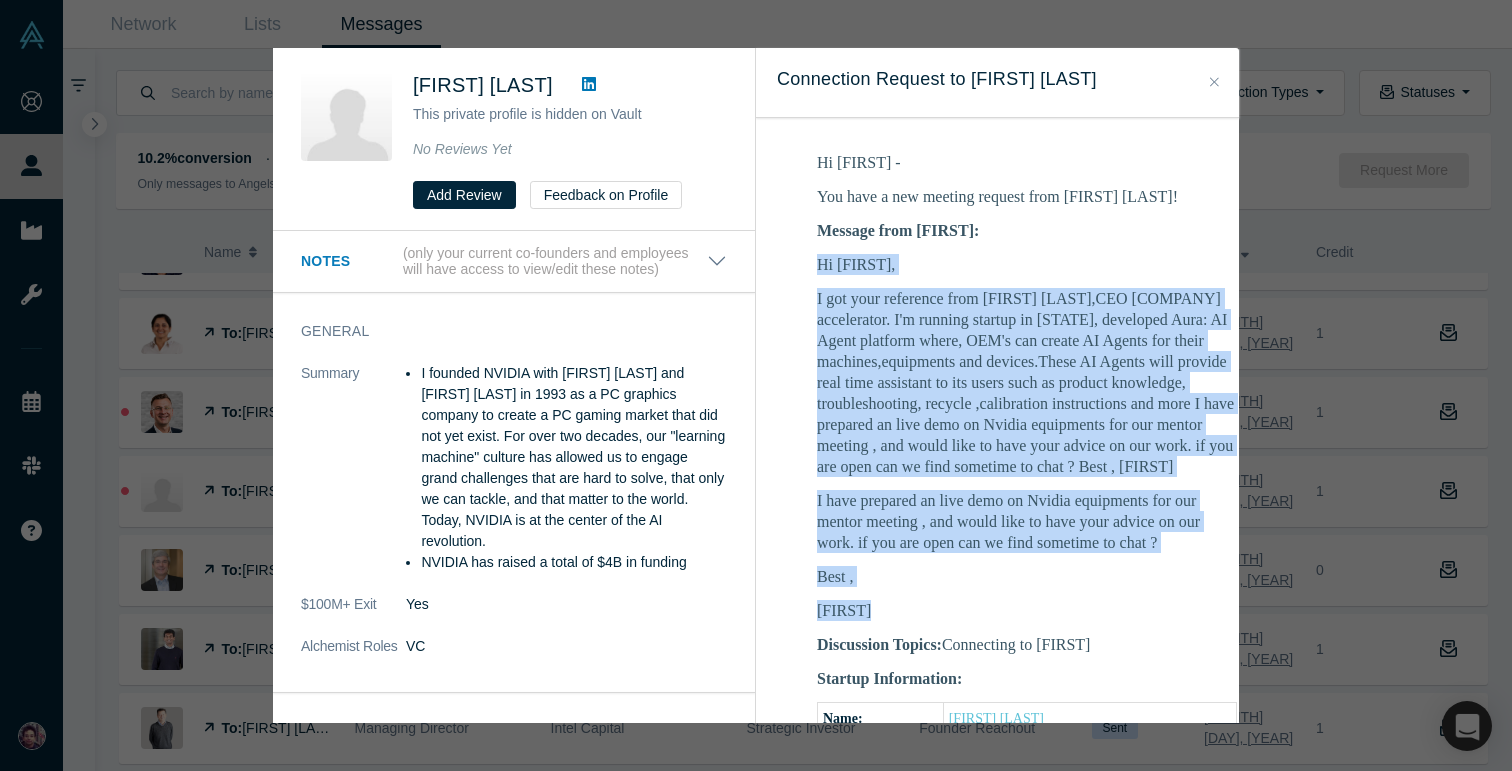 drag, startPoint x: 879, startPoint y: 545, endPoint x: 813, endPoint y: 271, distance: 281.83682 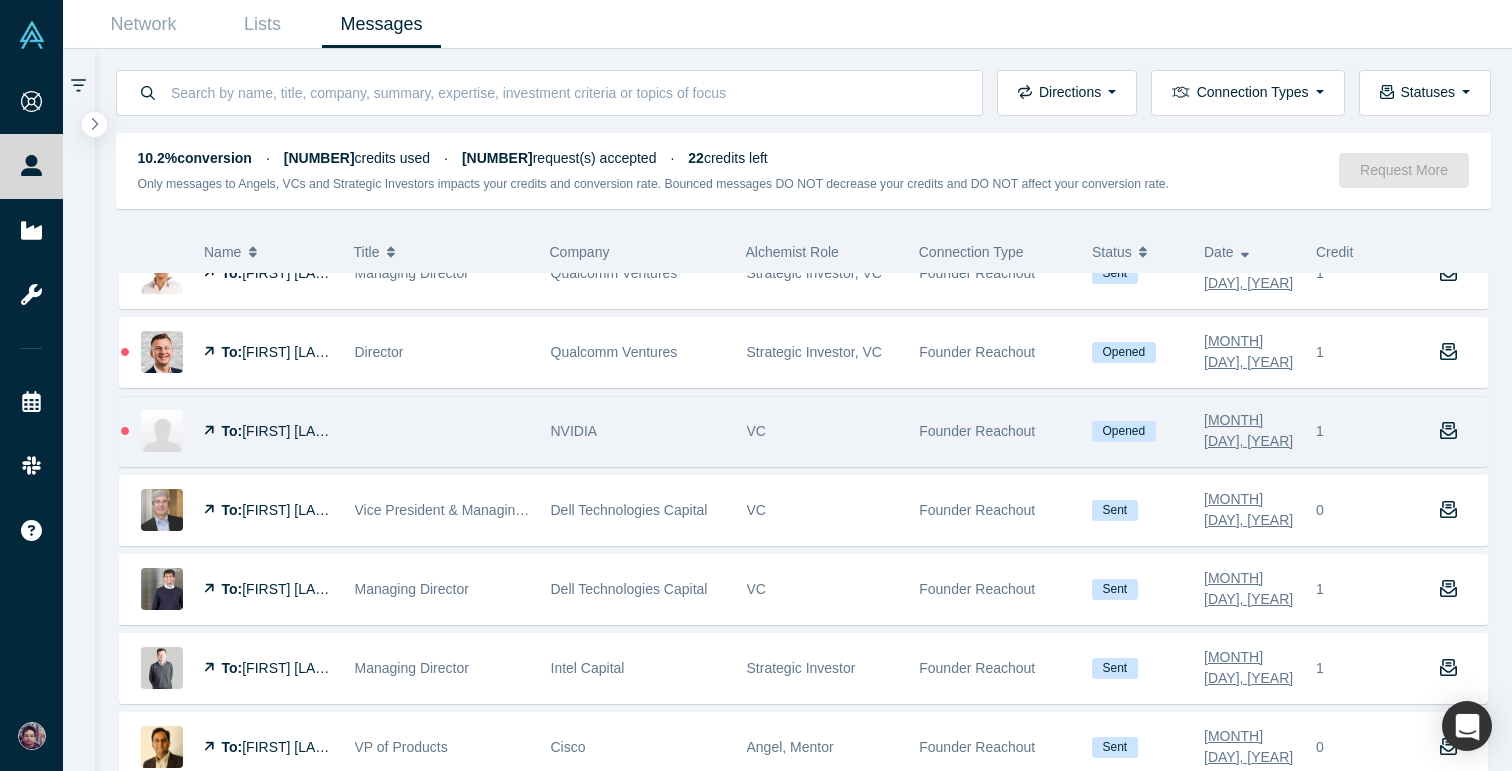 scroll, scrollTop: 187, scrollLeft: 0, axis: vertical 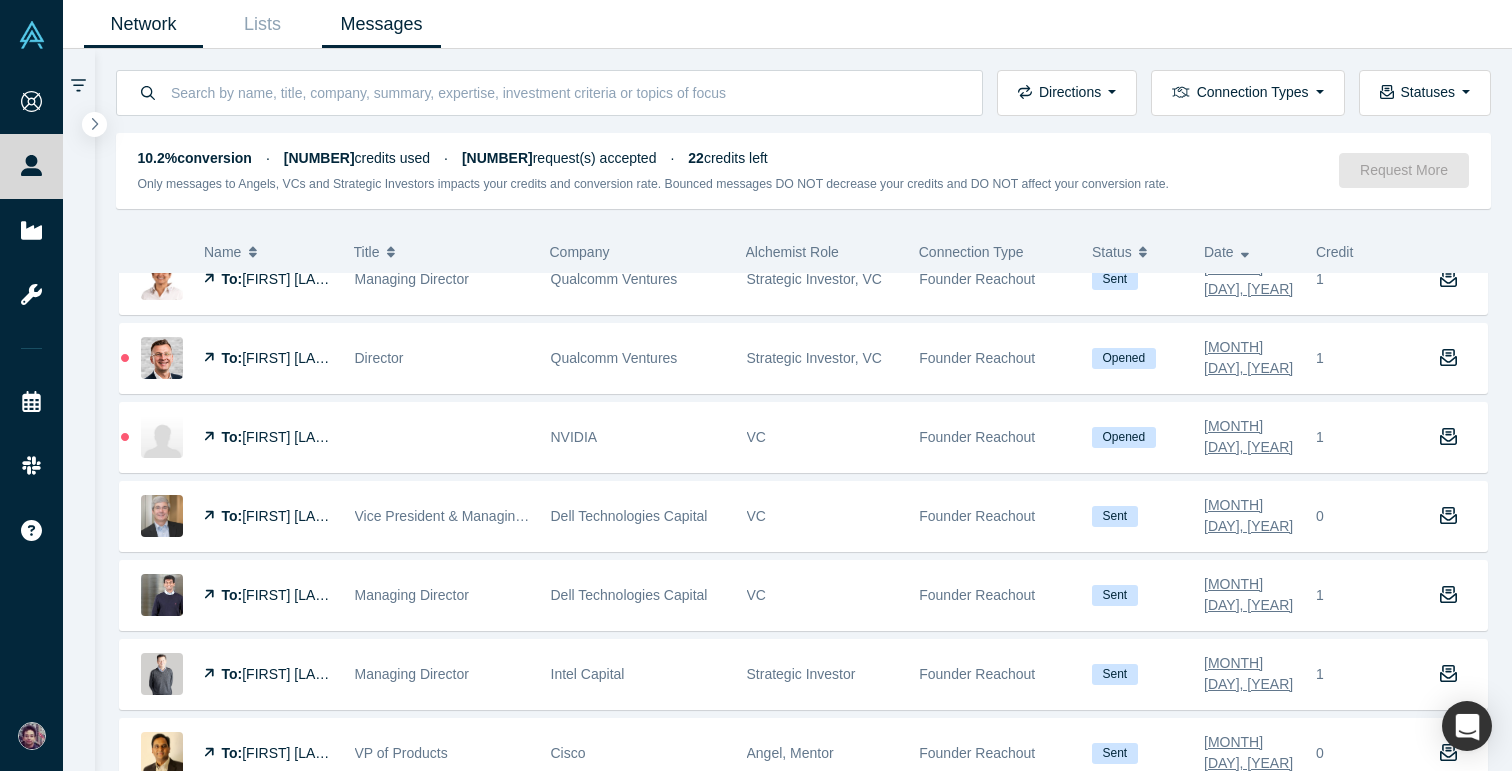 click on "Network" at bounding box center [143, 24] 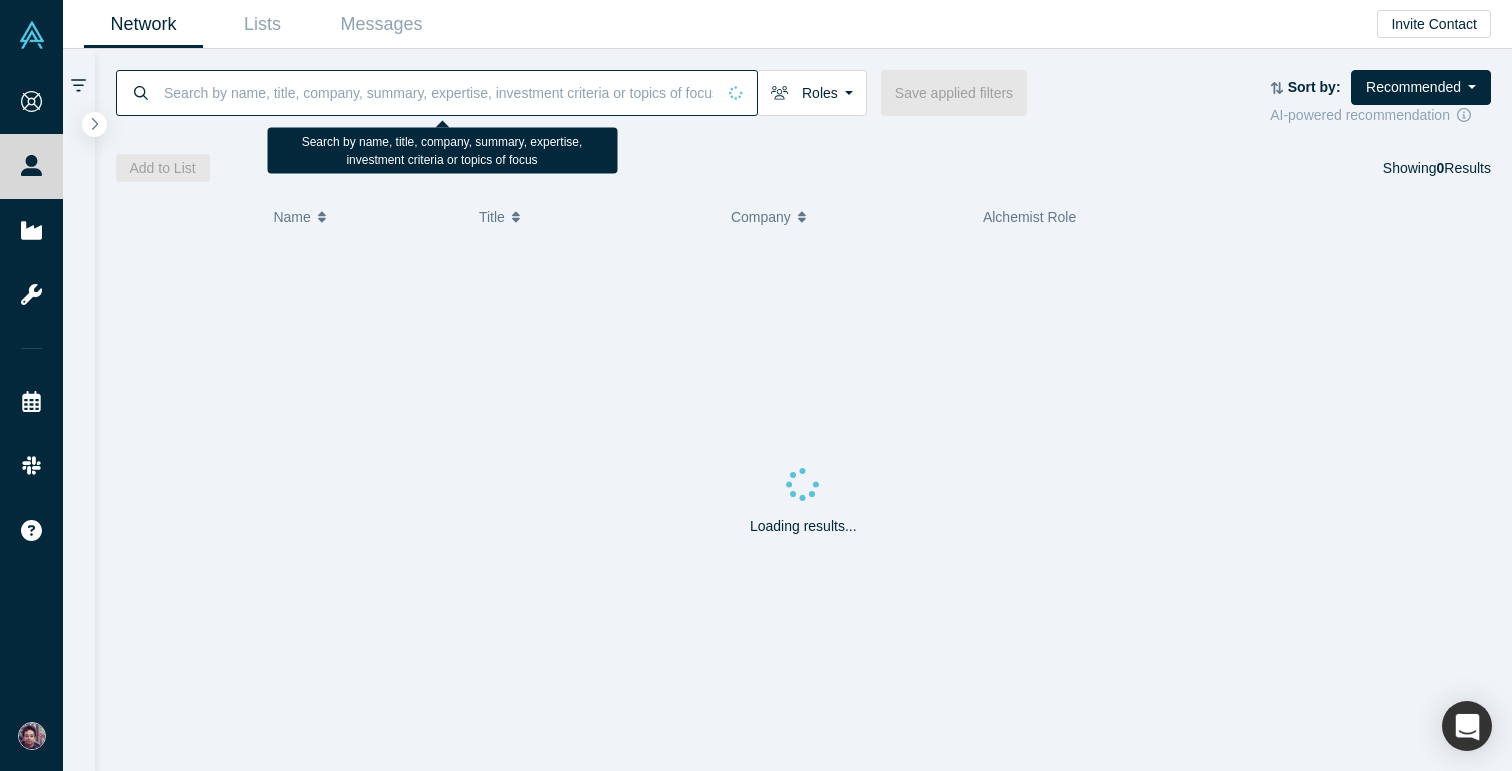 click at bounding box center [438, 92] 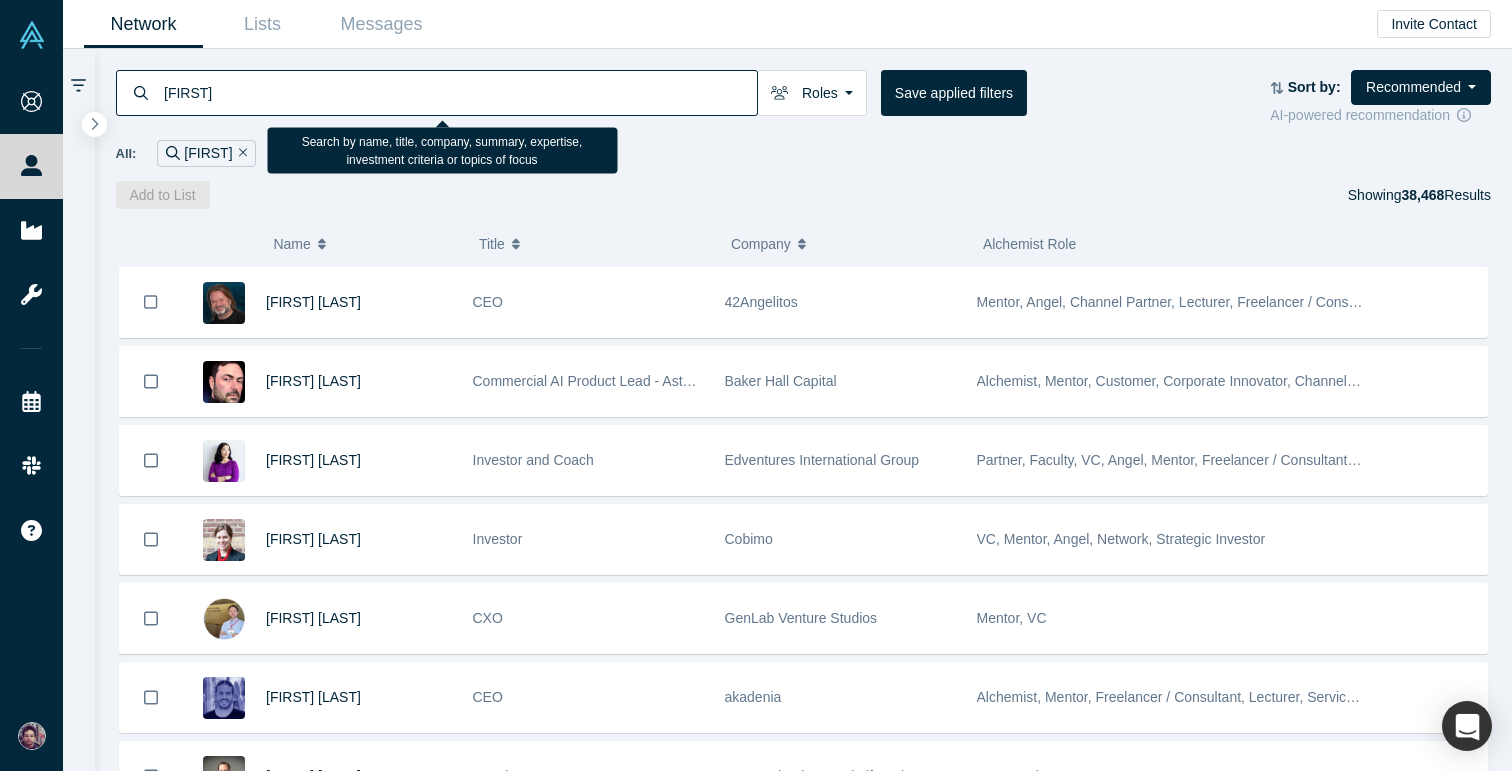 type on "[FIRST]" 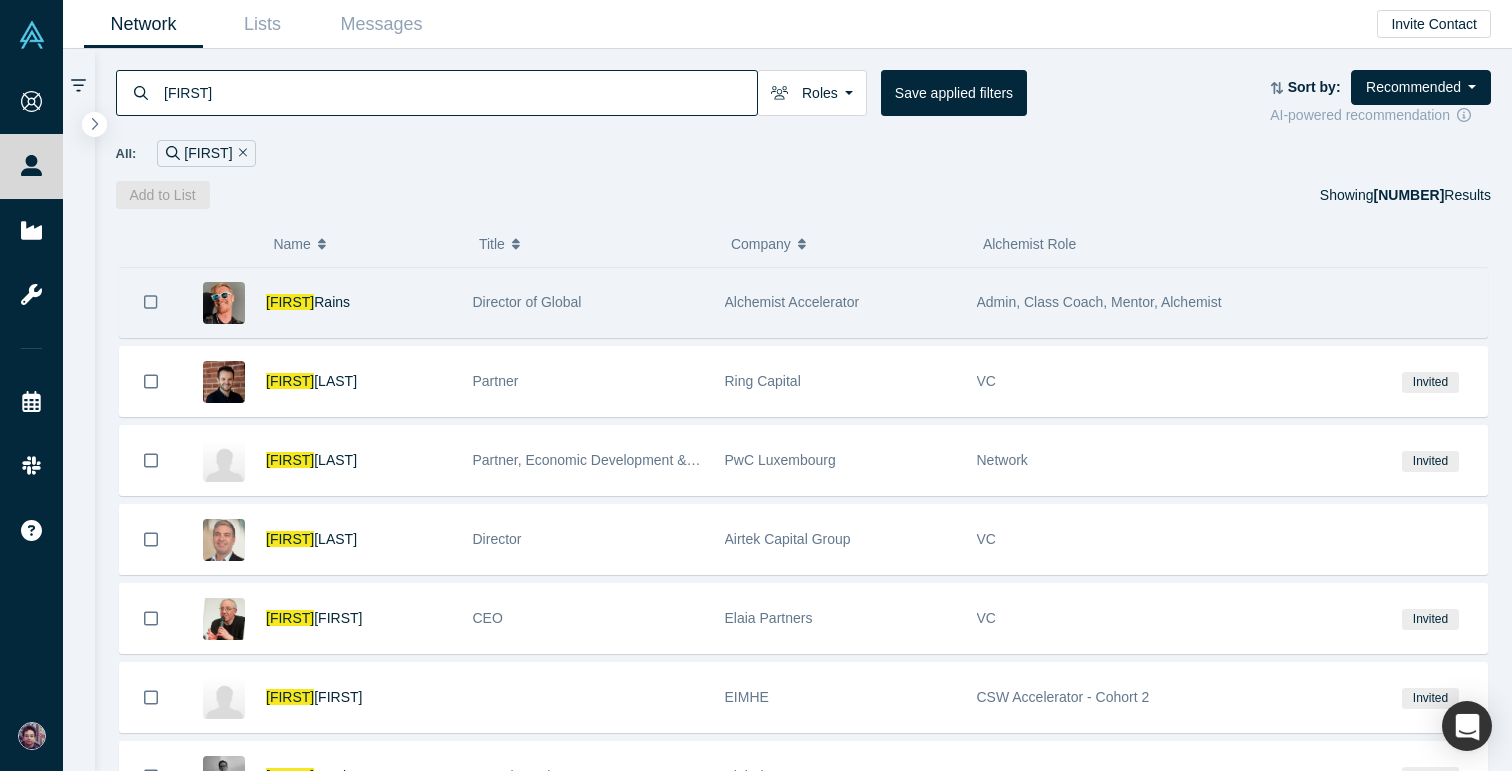 click on "[FIRST] [LAST]" at bounding box center (359, 302) 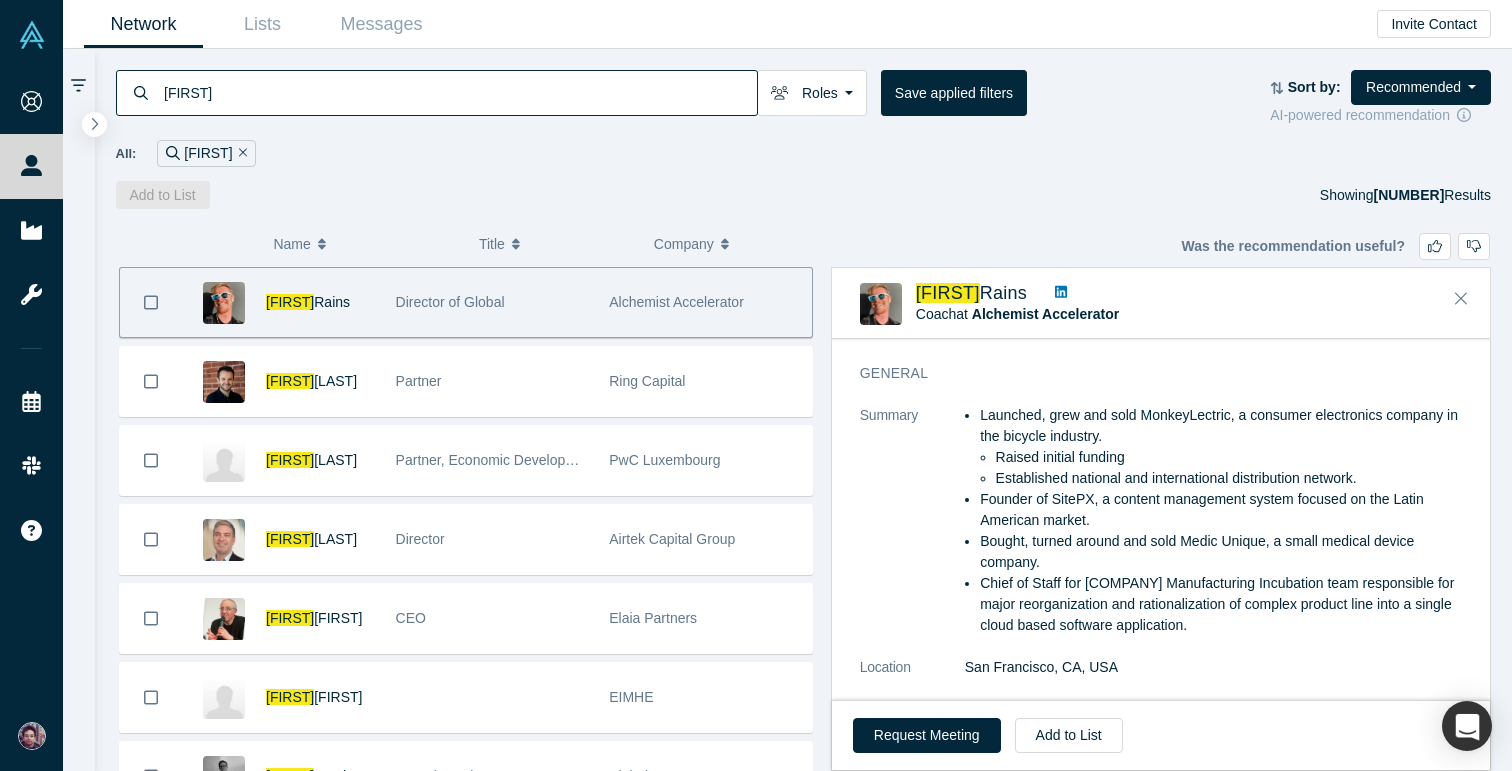 scroll, scrollTop: 216, scrollLeft: 0, axis: vertical 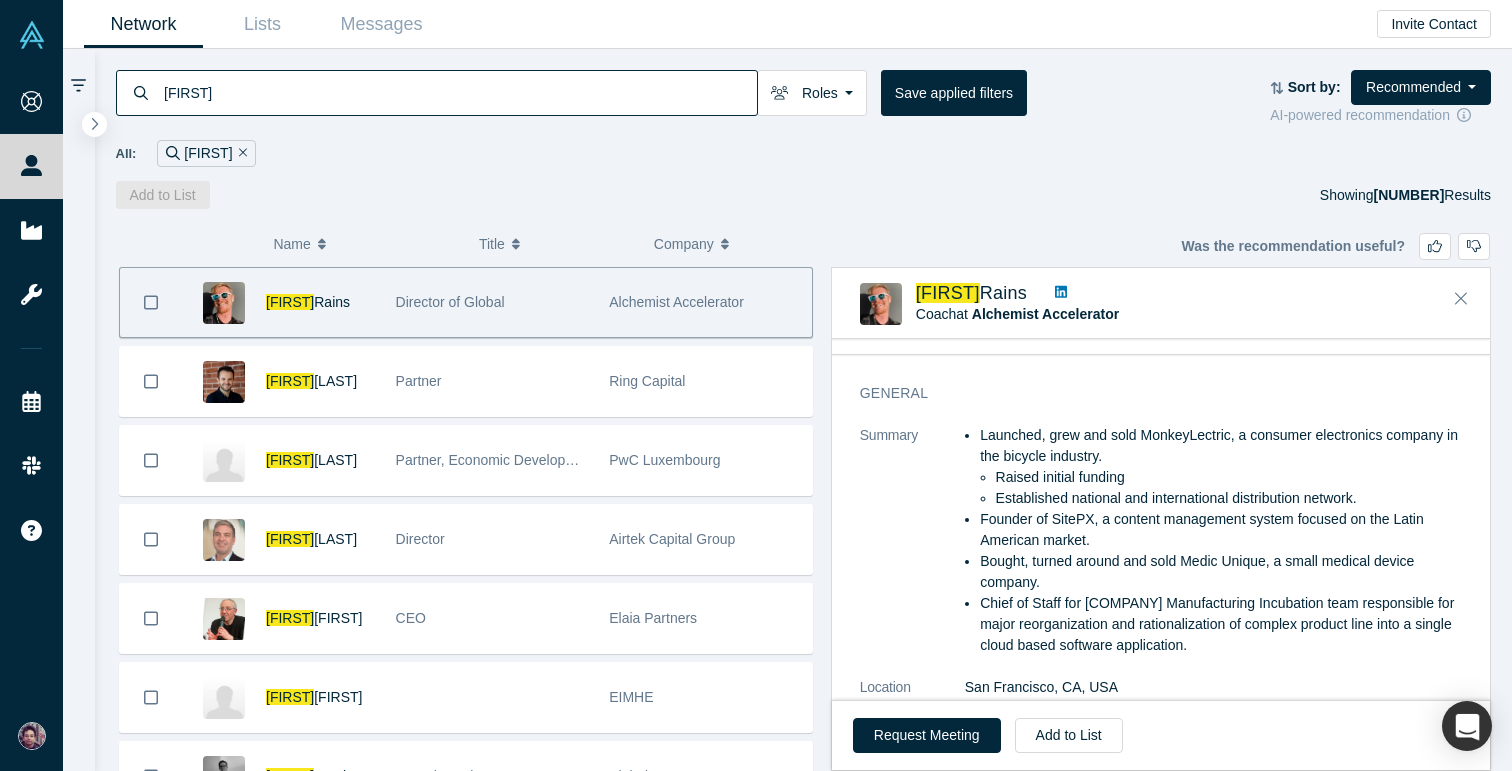 drag, startPoint x: 980, startPoint y: 519, endPoint x: 1105, endPoint y: 544, distance: 127.47549 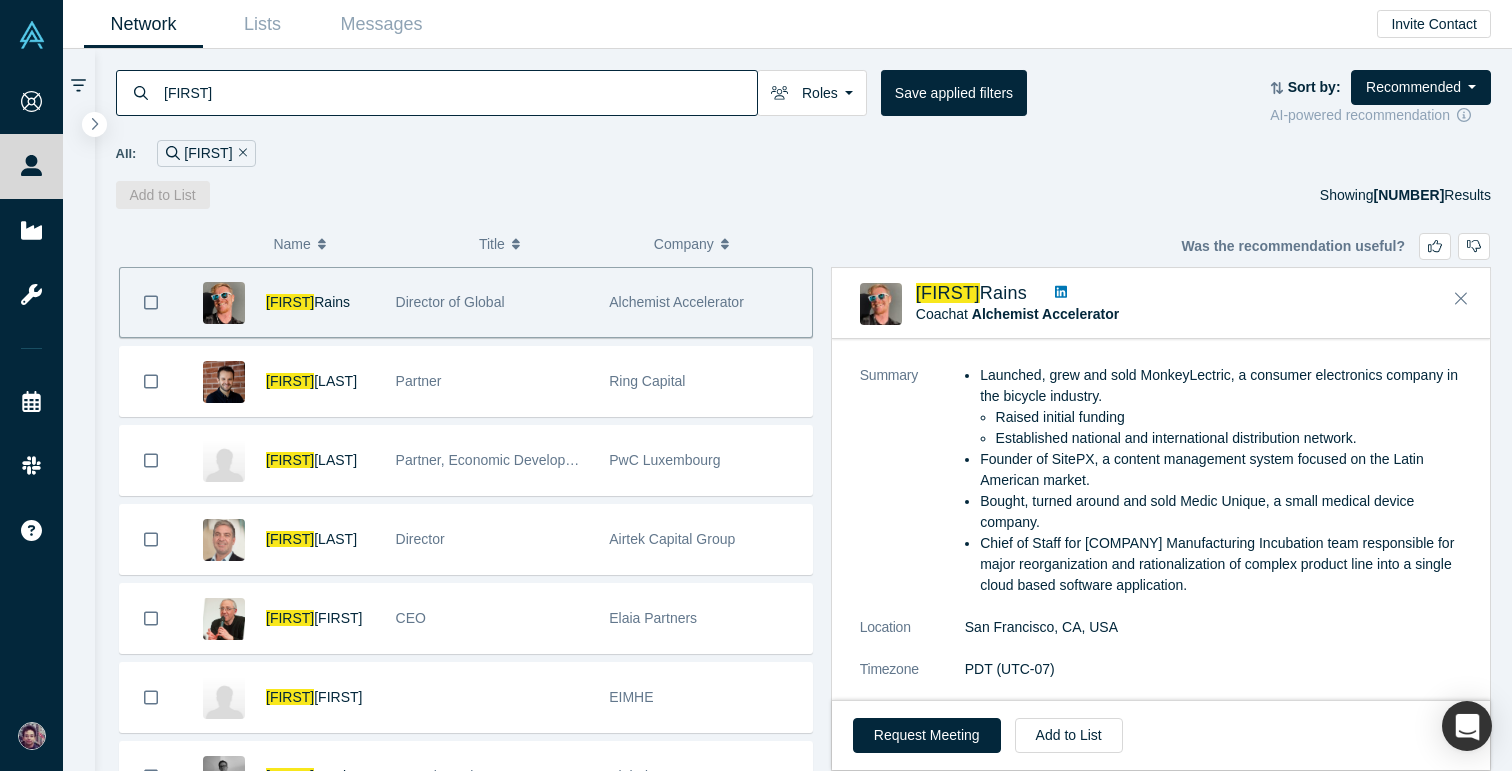 scroll, scrollTop: 282, scrollLeft: 0, axis: vertical 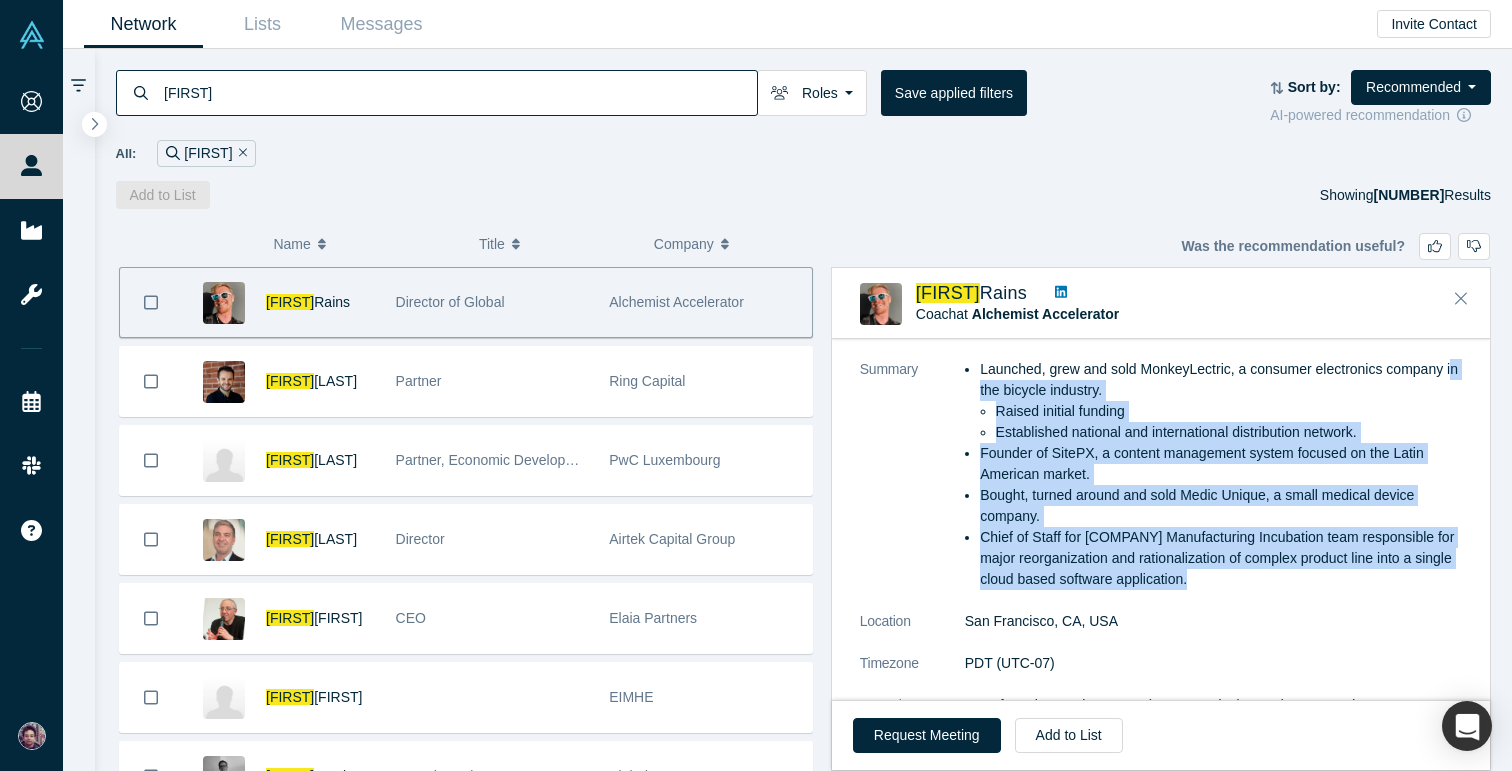 drag, startPoint x: 1194, startPoint y: 578, endPoint x: 983, endPoint y: 383, distance: 287.3082 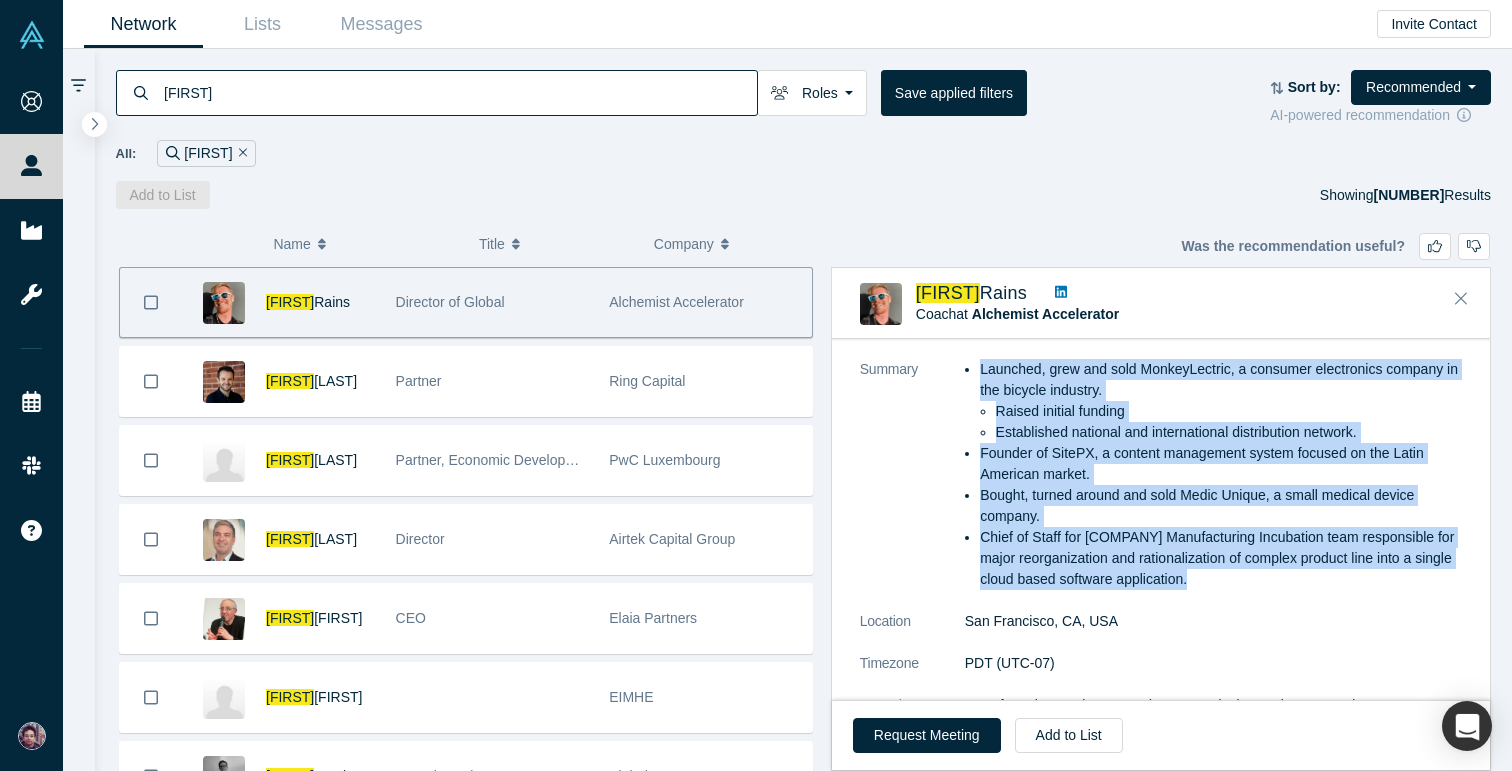 drag, startPoint x: 978, startPoint y: 371, endPoint x: 1204, endPoint y: 578, distance: 306.47186 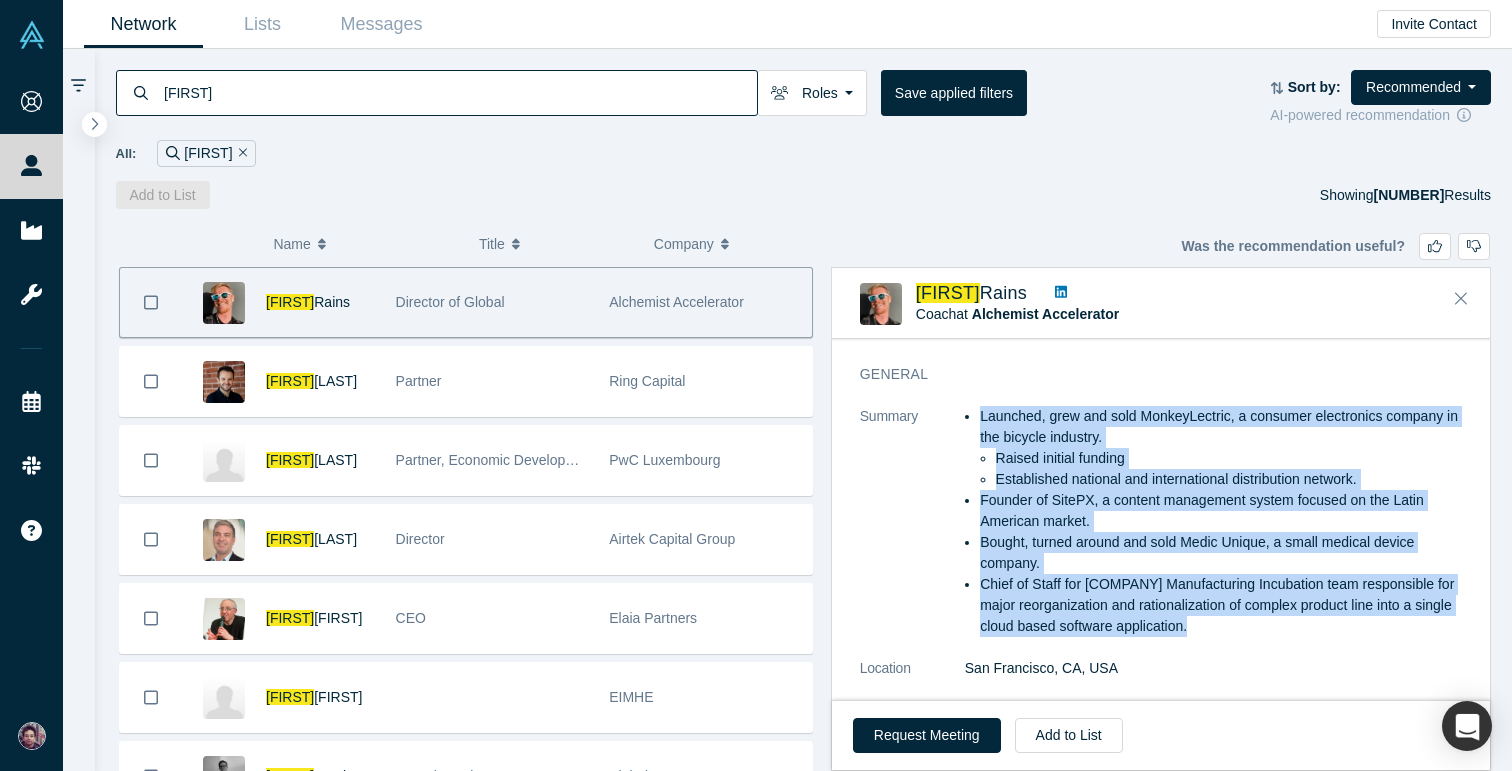 scroll, scrollTop: 219, scrollLeft: 0, axis: vertical 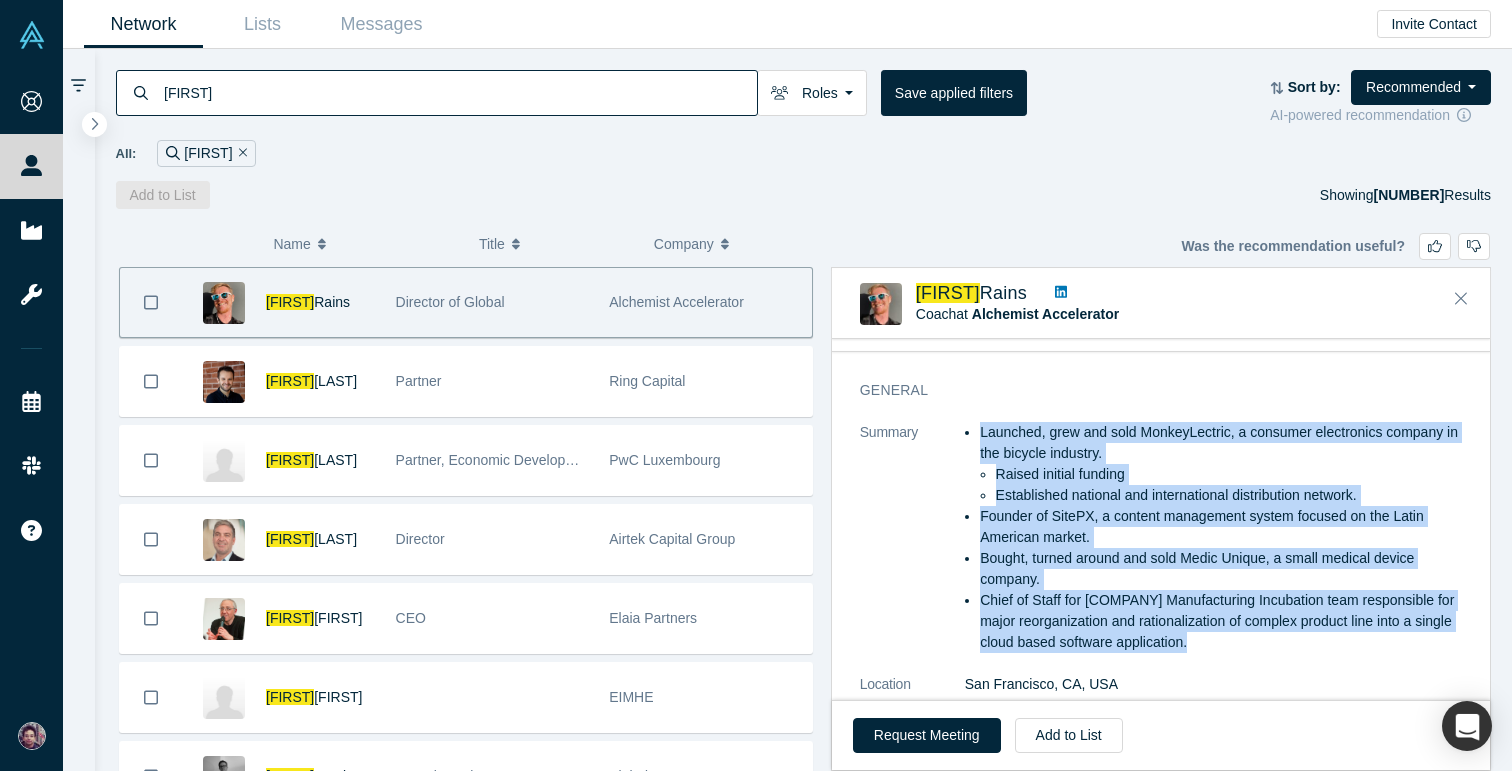 click on "Founder of SitePX, a content management system focused on the Latin American market." at bounding box center (1221, 527) 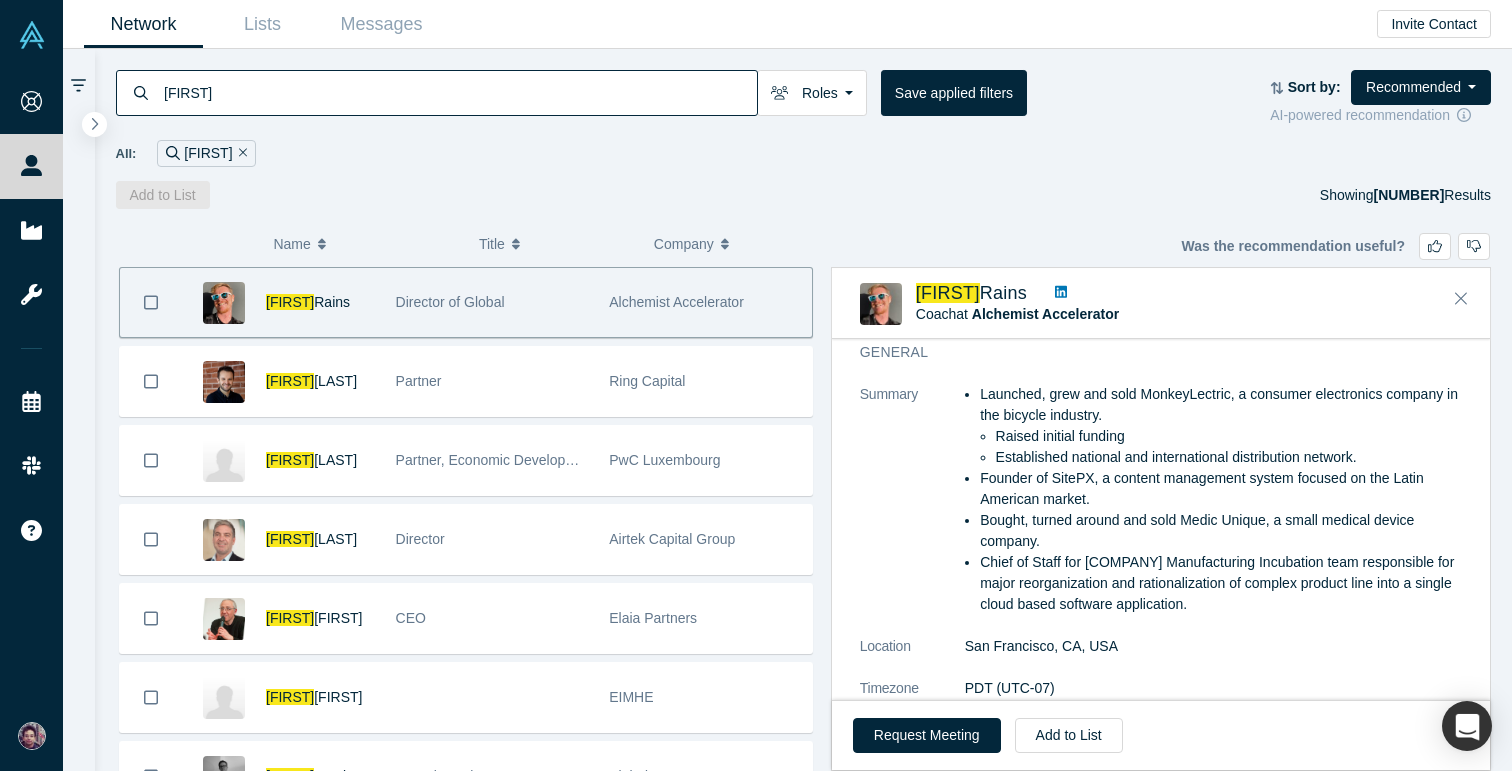 scroll, scrollTop: 263, scrollLeft: 0, axis: vertical 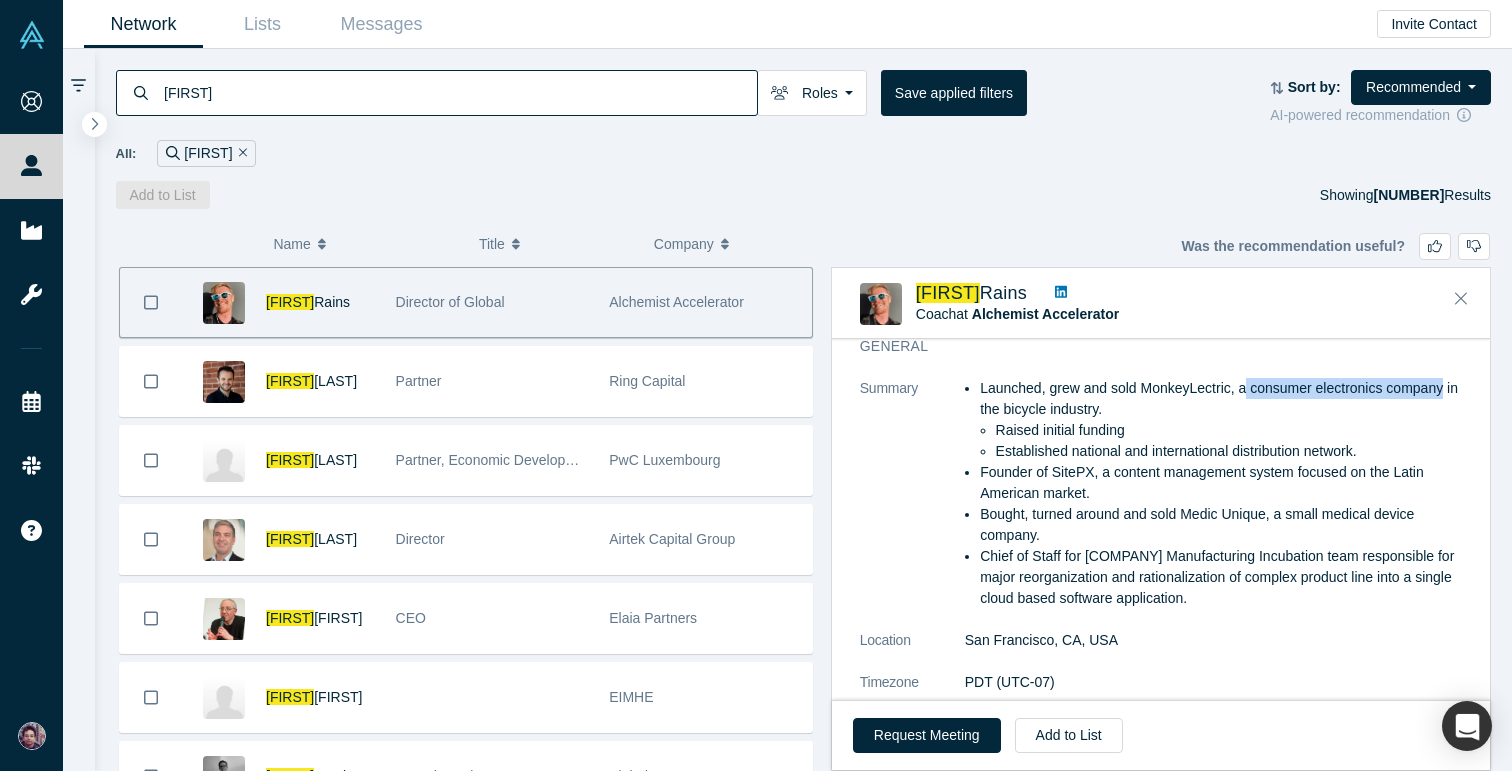 drag, startPoint x: 1250, startPoint y: 389, endPoint x: 1450, endPoint y: 391, distance: 200.01 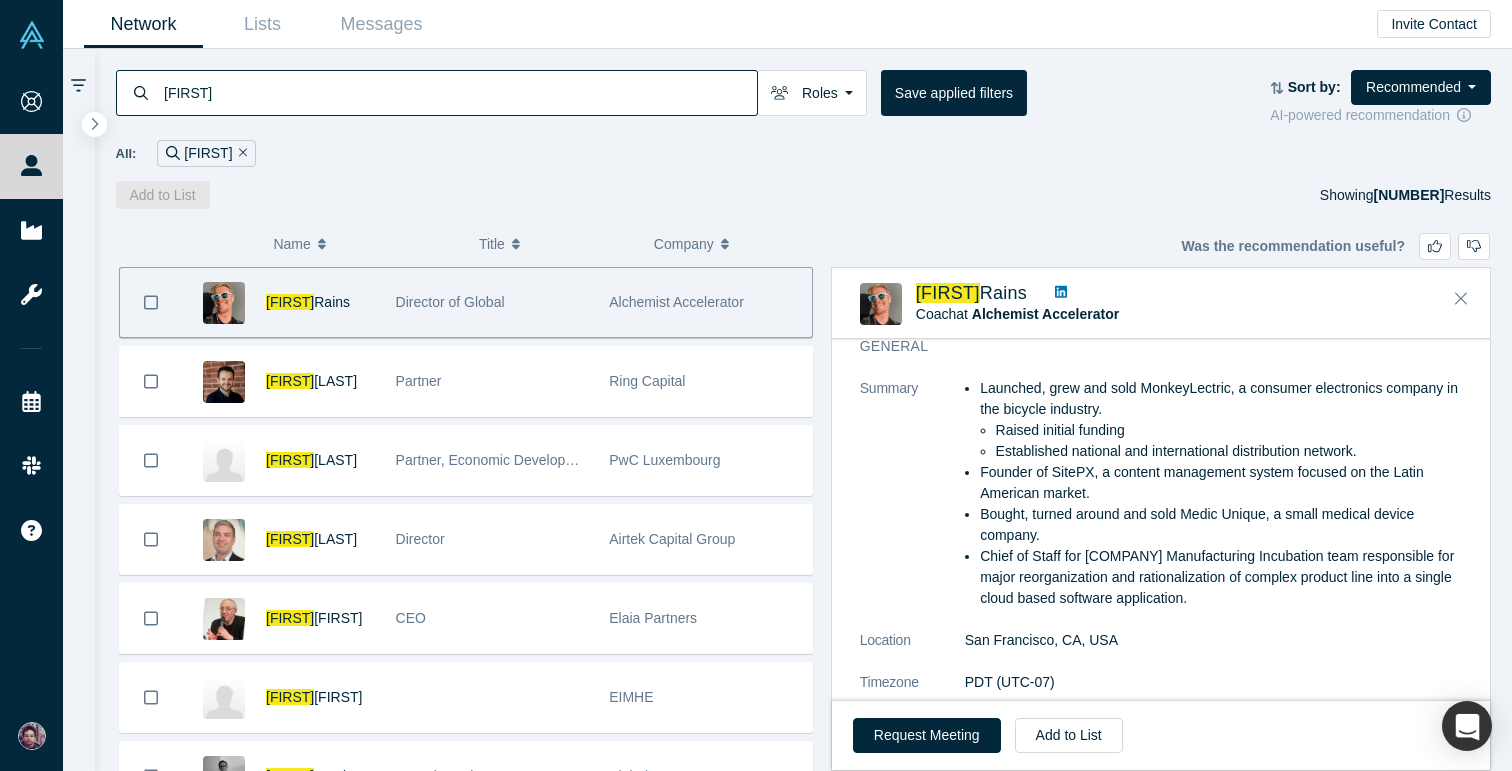 click on "Launched, grew and sold MonkeyLectric, a consumer electronics company in the bicycle industry." at bounding box center [1221, 399] 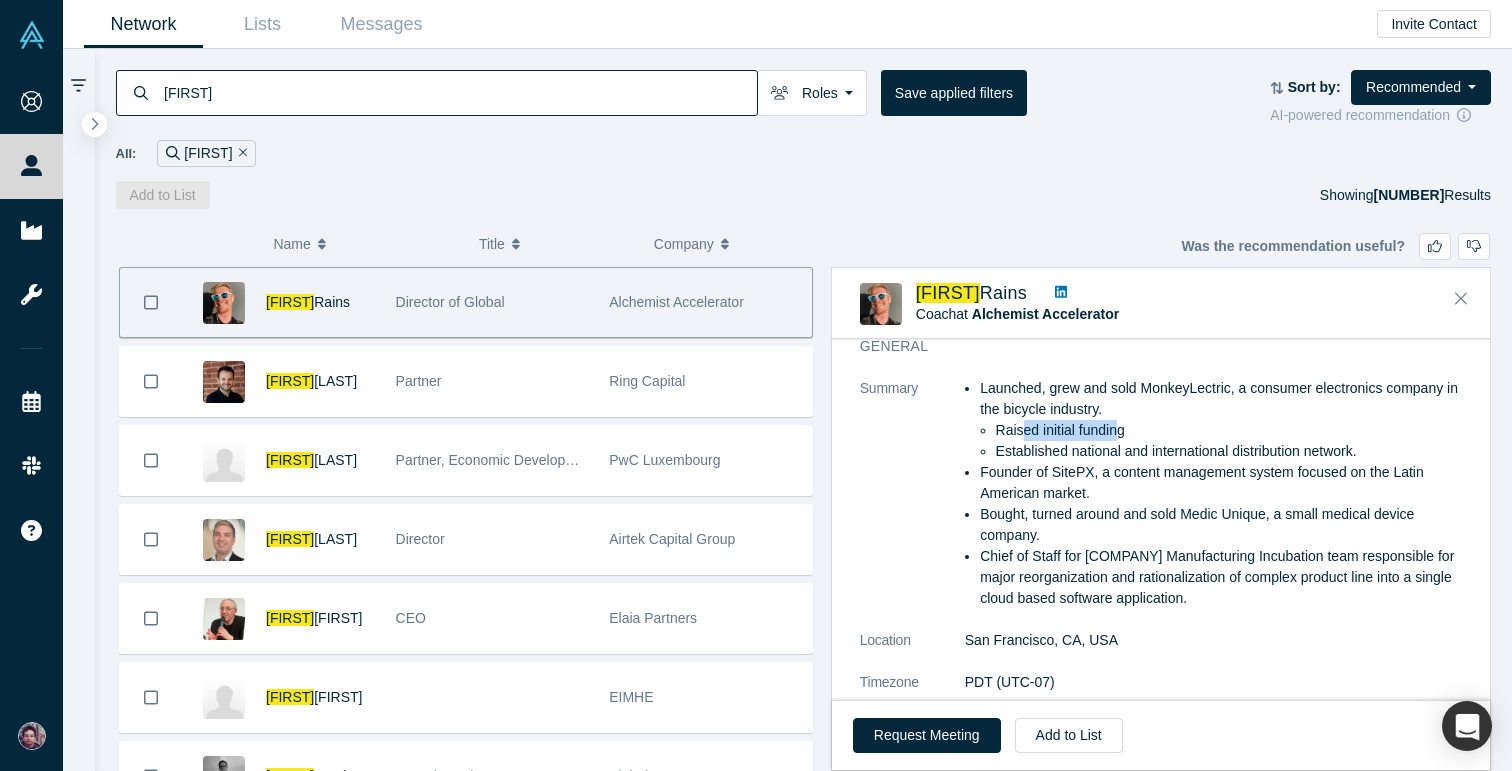drag, startPoint x: 1023, startPoint y: 431, endPoint x: 1119, endPoint y: 428, distance: 96.04687 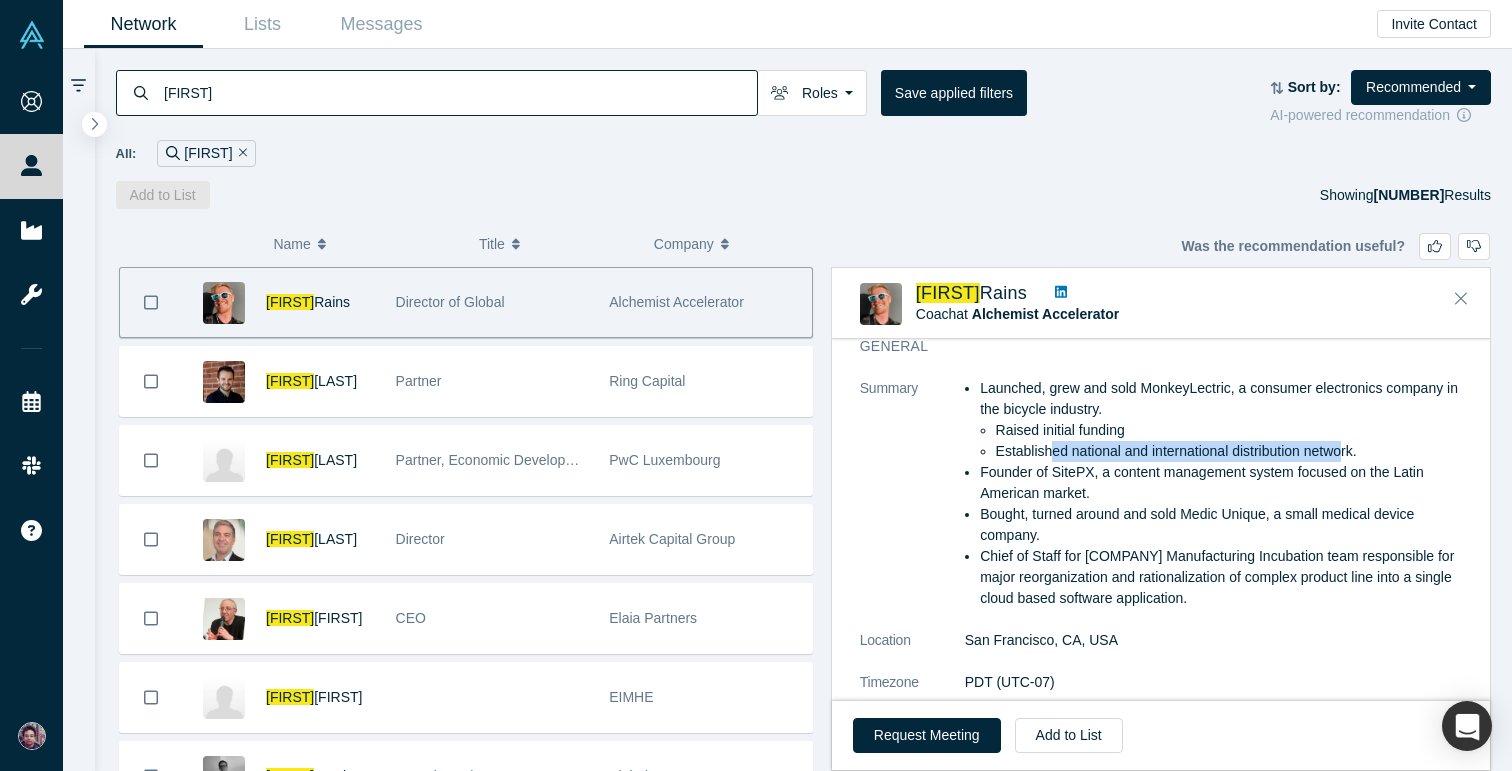 drag, startPoint x: 1050, startPoint y: 455, endPoint x: 1346, endPoint y: 455, distance: 296 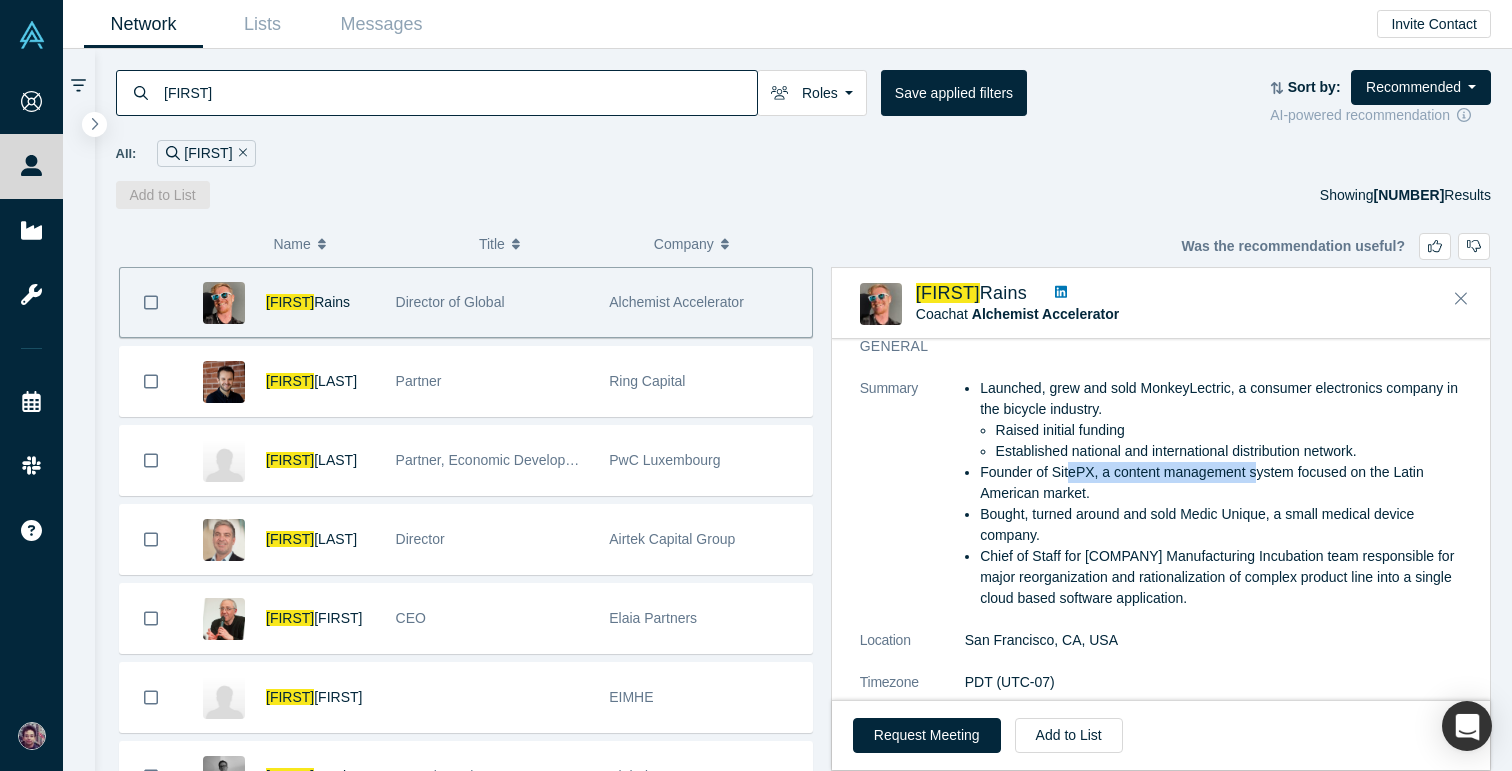drag, startPoint x: 1071, startPoint y: 471, endPoint x: 1260, endPoint y: 471, distance: 189 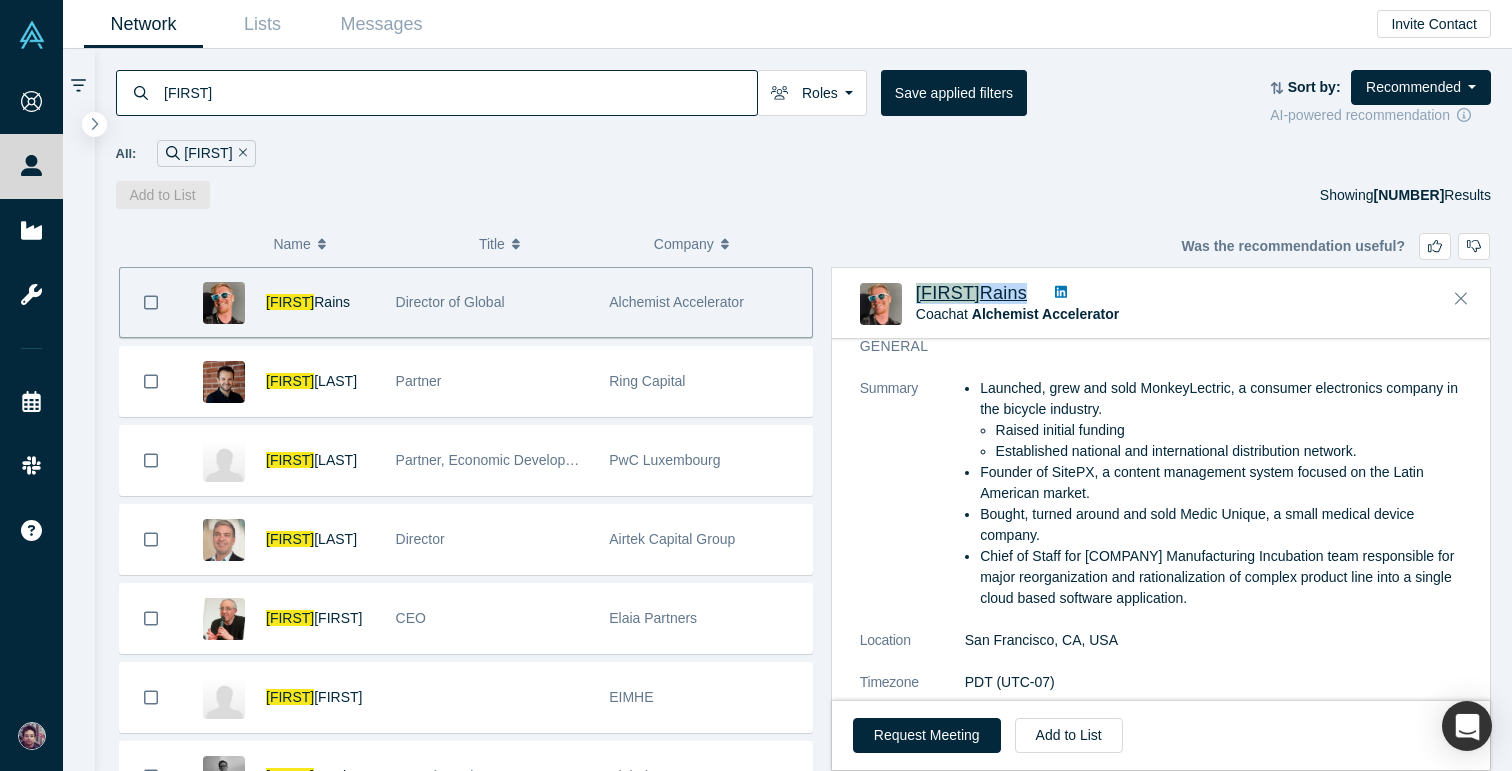 drag, startPoint x: 1047, startPoint y: 290, endPoint x: 916, endPoint y: 290, distance: 131 